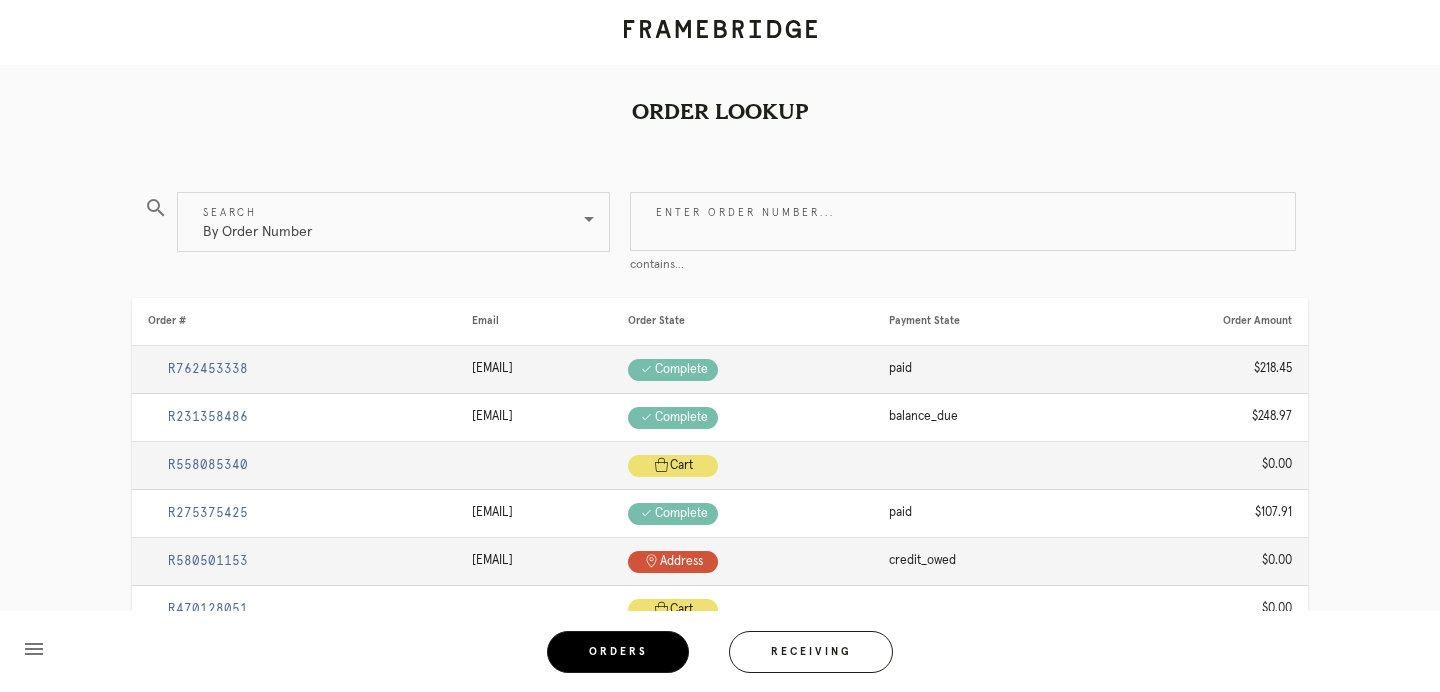 scroll, scrollTop: 0, scrollLeft: 0, axis: both 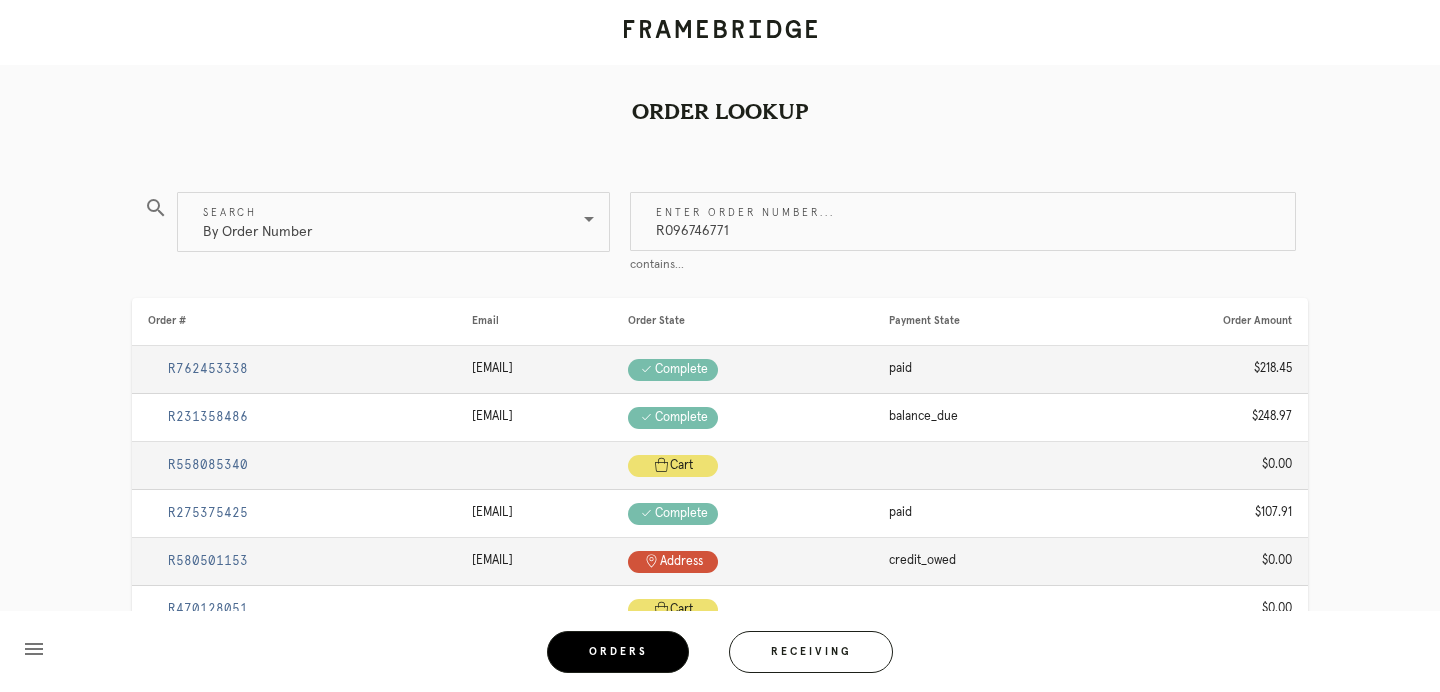 type on "R096746771" 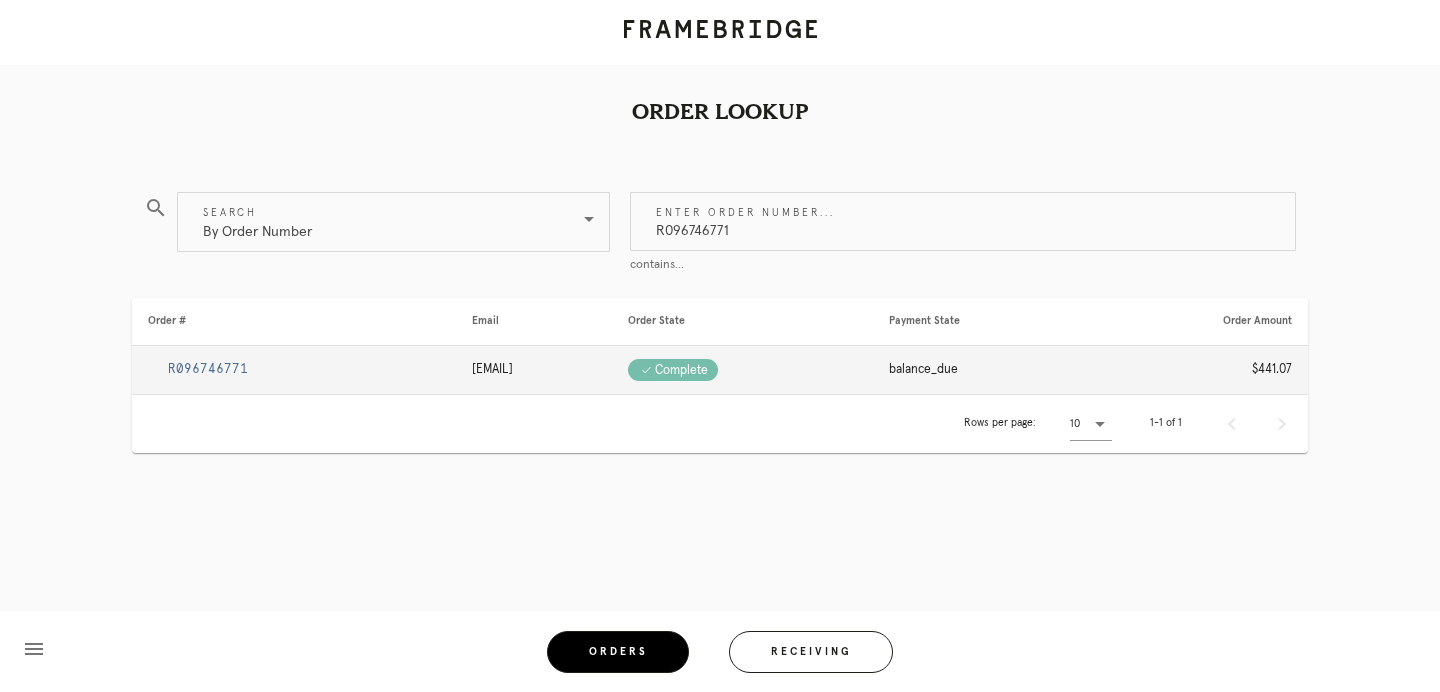 click on "R096746771" at bounding box center (208, 369) 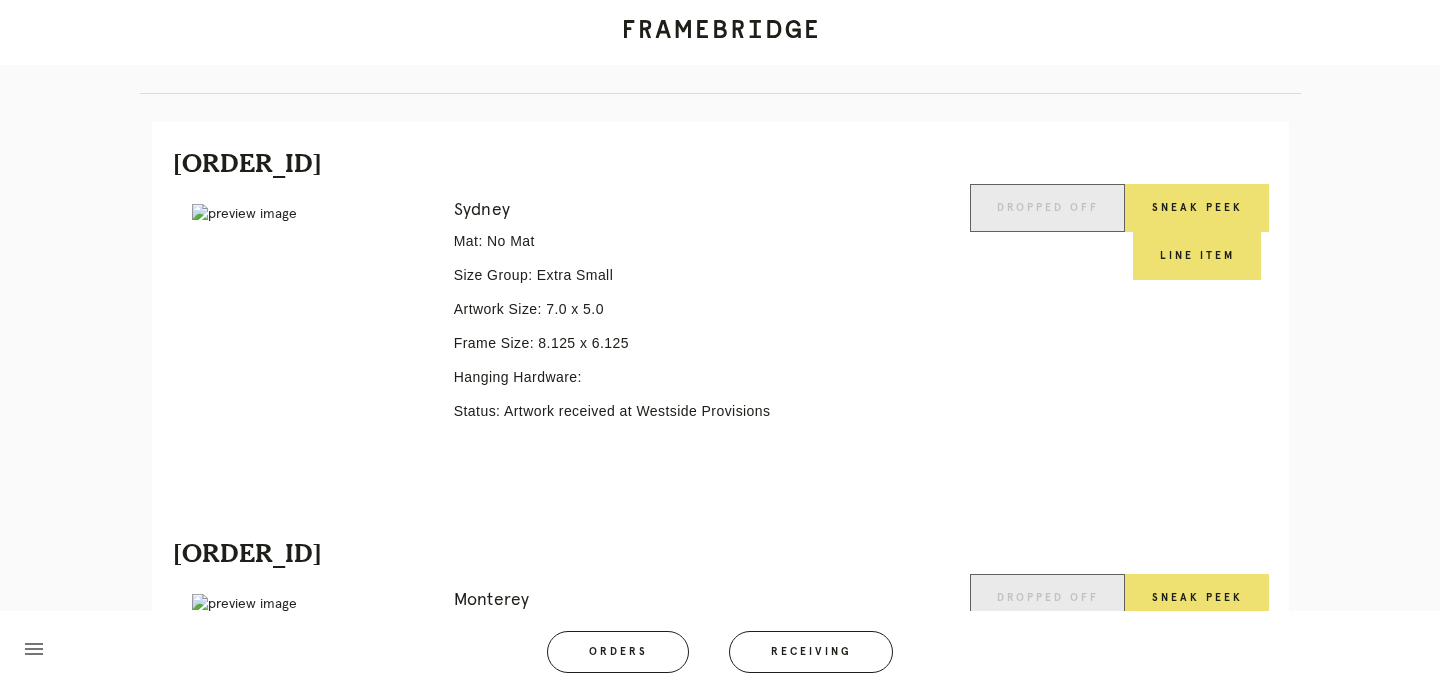 scroll, scrollTop: 412, scrollLeft: 0, axis: vertical 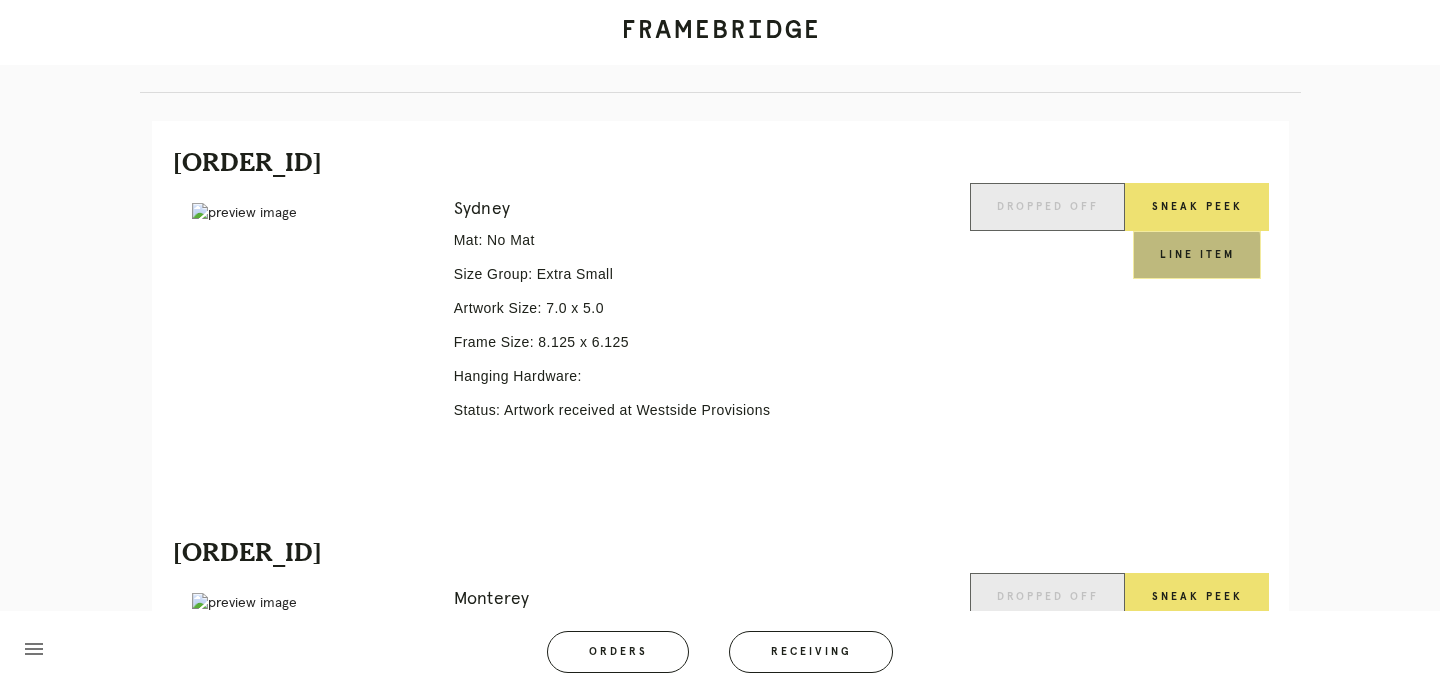 click on "Line Item" at bounding box center [1197, 255] 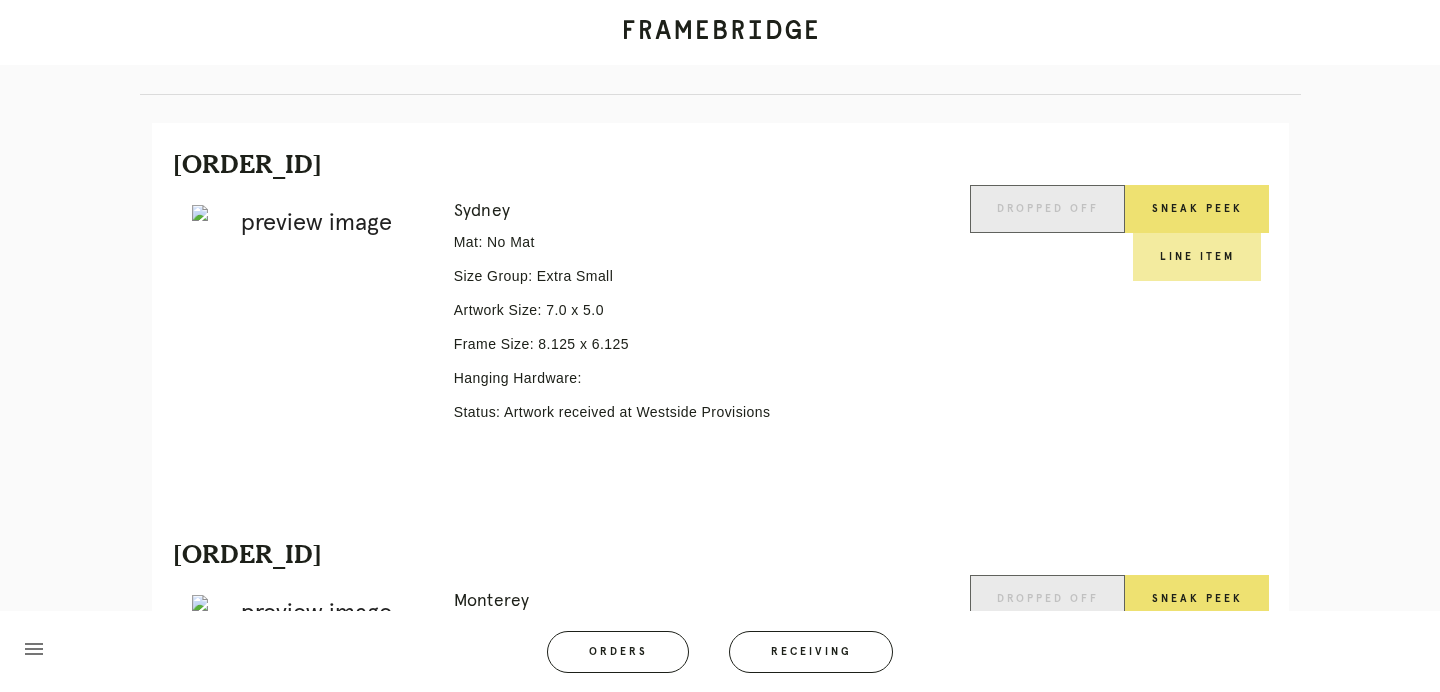 scroll, scrollTop: 0, scrollLeft: 0, axis: both 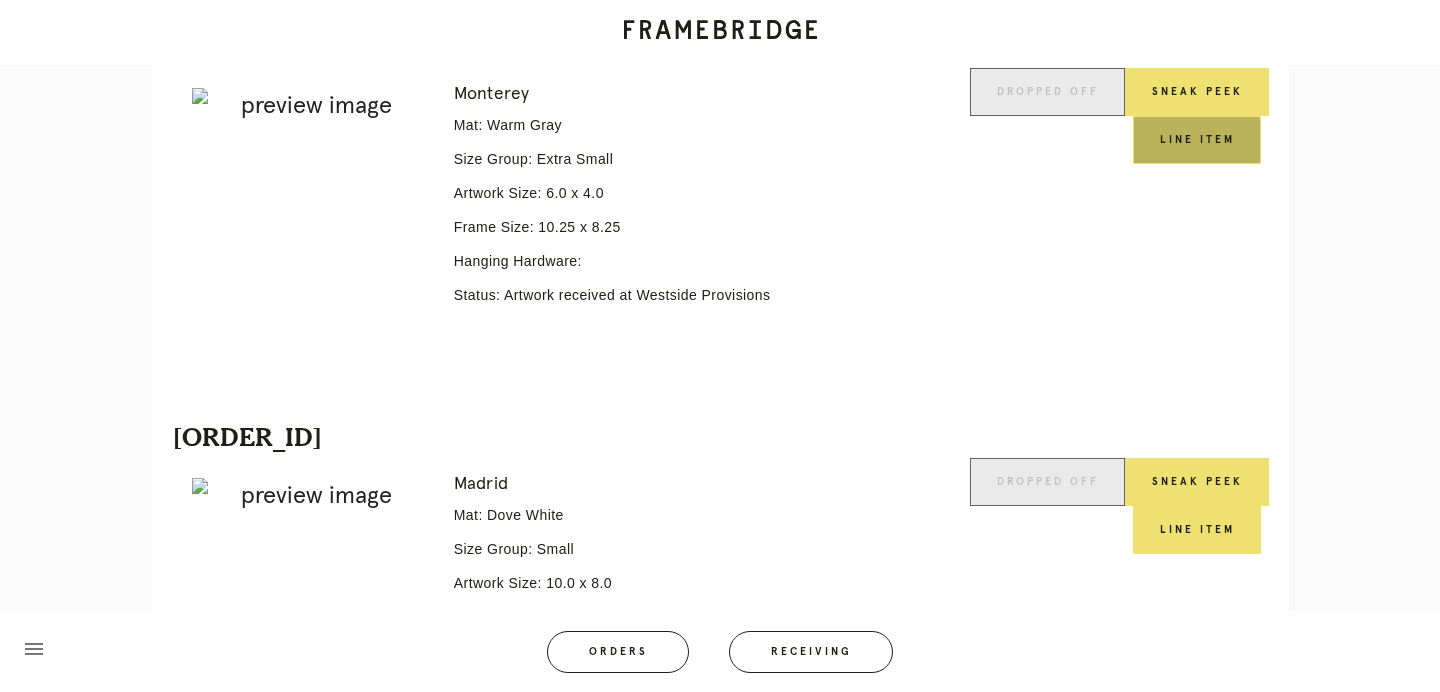 click on "Line Item" at bounding box center (1197, 140) 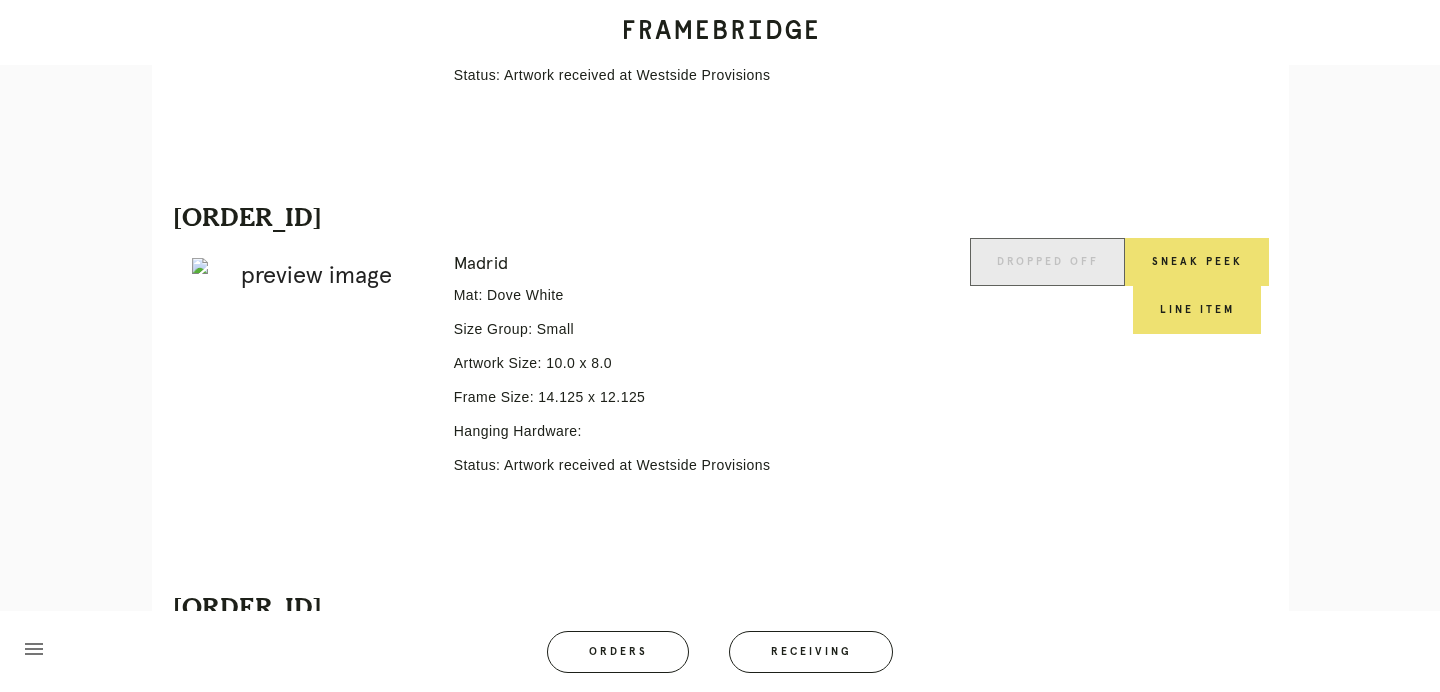 scroll, scrollTop: 1150, scrollLeft: 0, axis: vertical 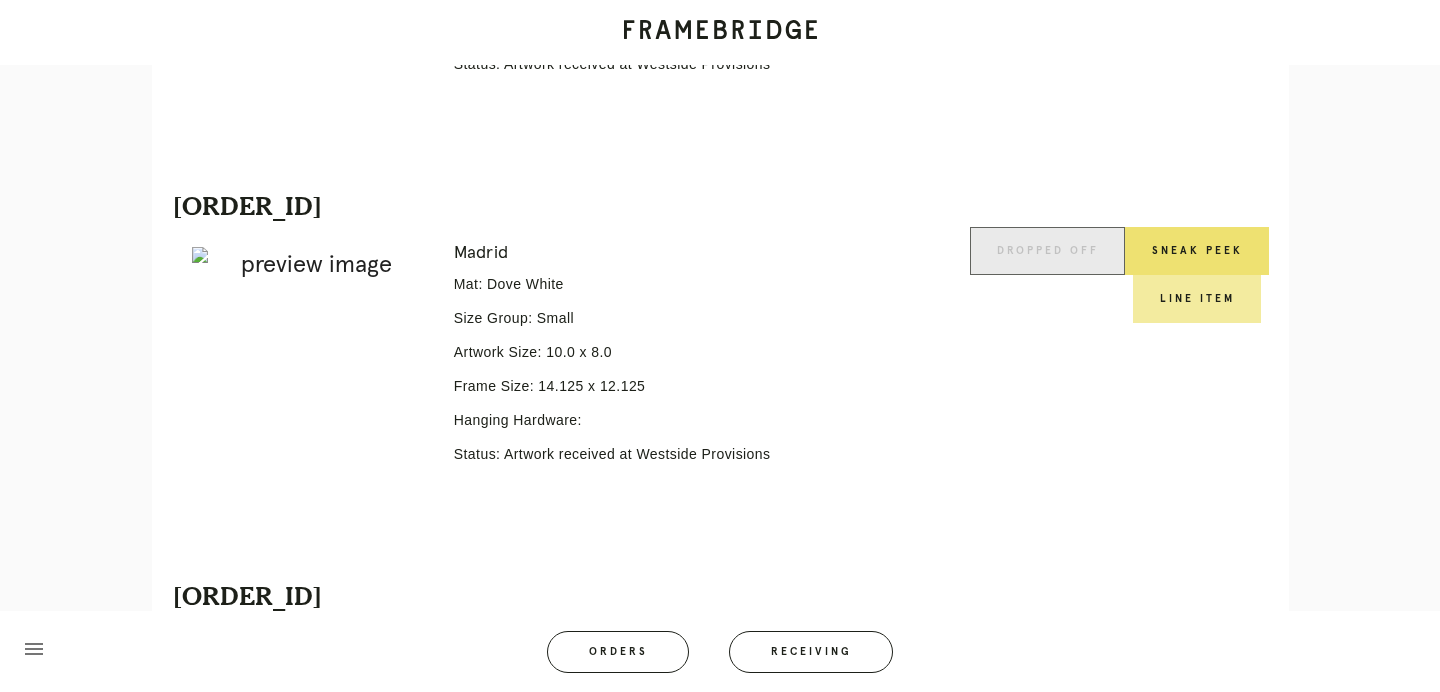 click on "Line Item" at bounding box center (1197, 299) 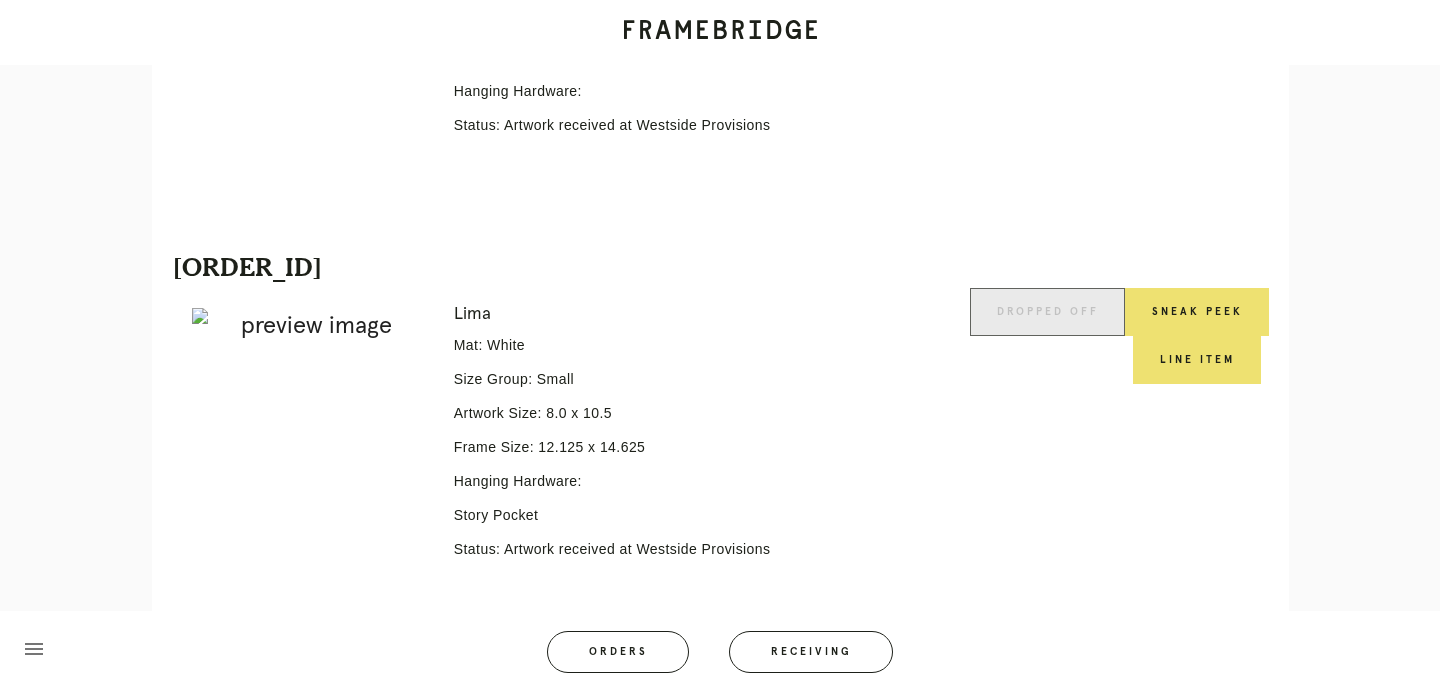 scroll, scrollTop: 1561, scrollLeft: 0, axis: vertical 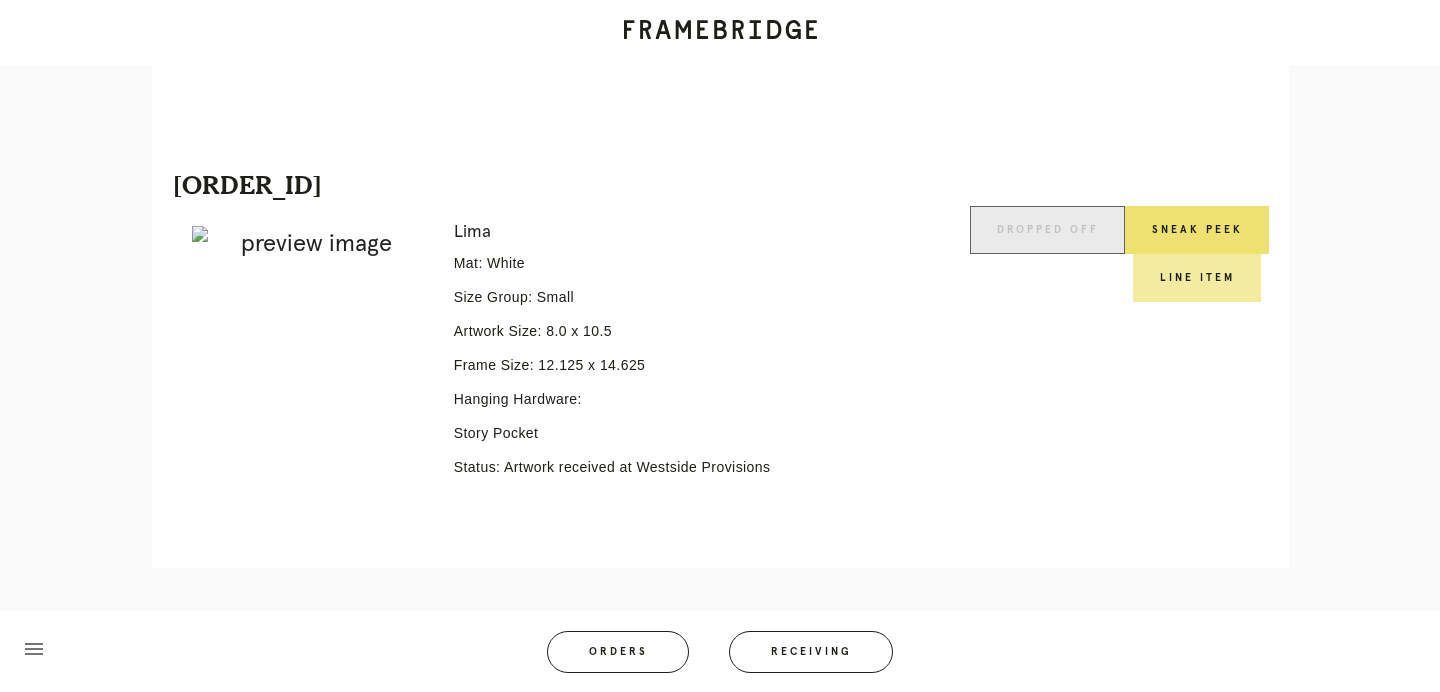 click on "Line Item" at bounding box center (1197, 278) 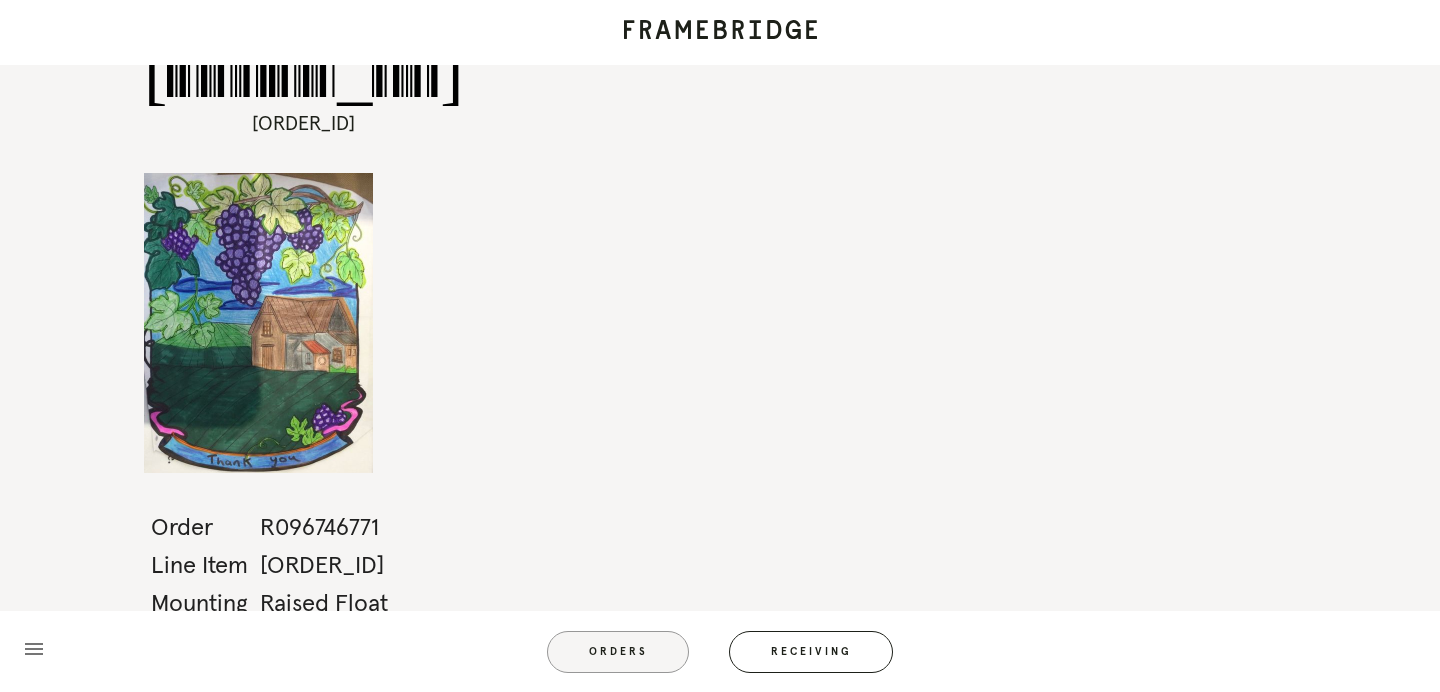 click on "Orders" at bounding box center [618, 652] 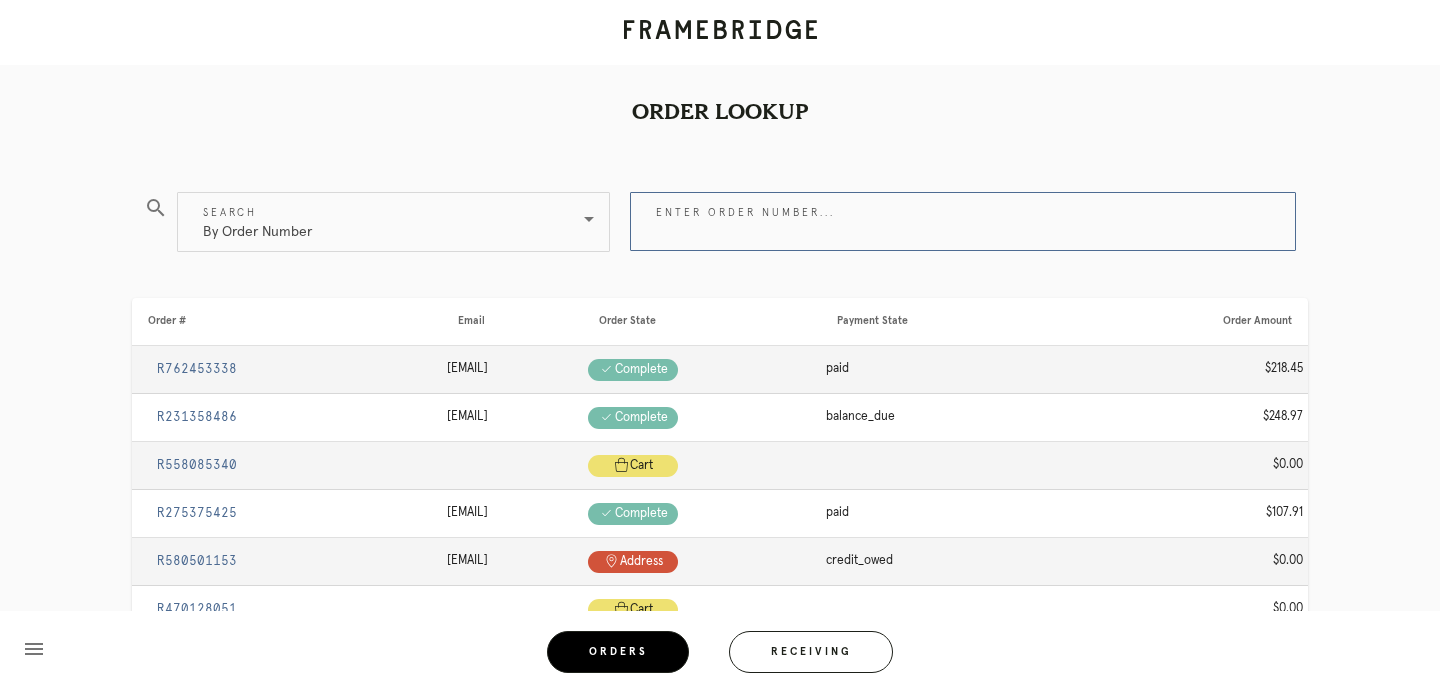 click on "Enter order number..." at bounding box center [963, 221] 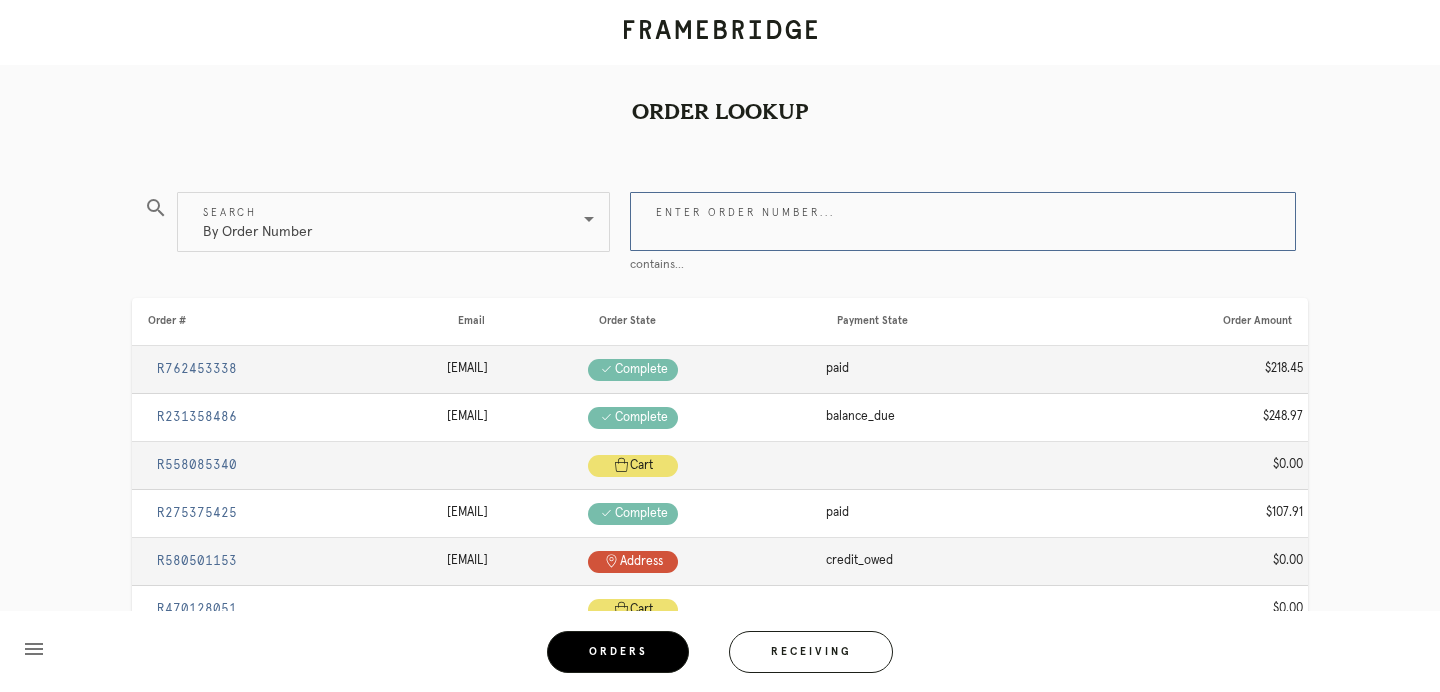 paste on "R688908461" 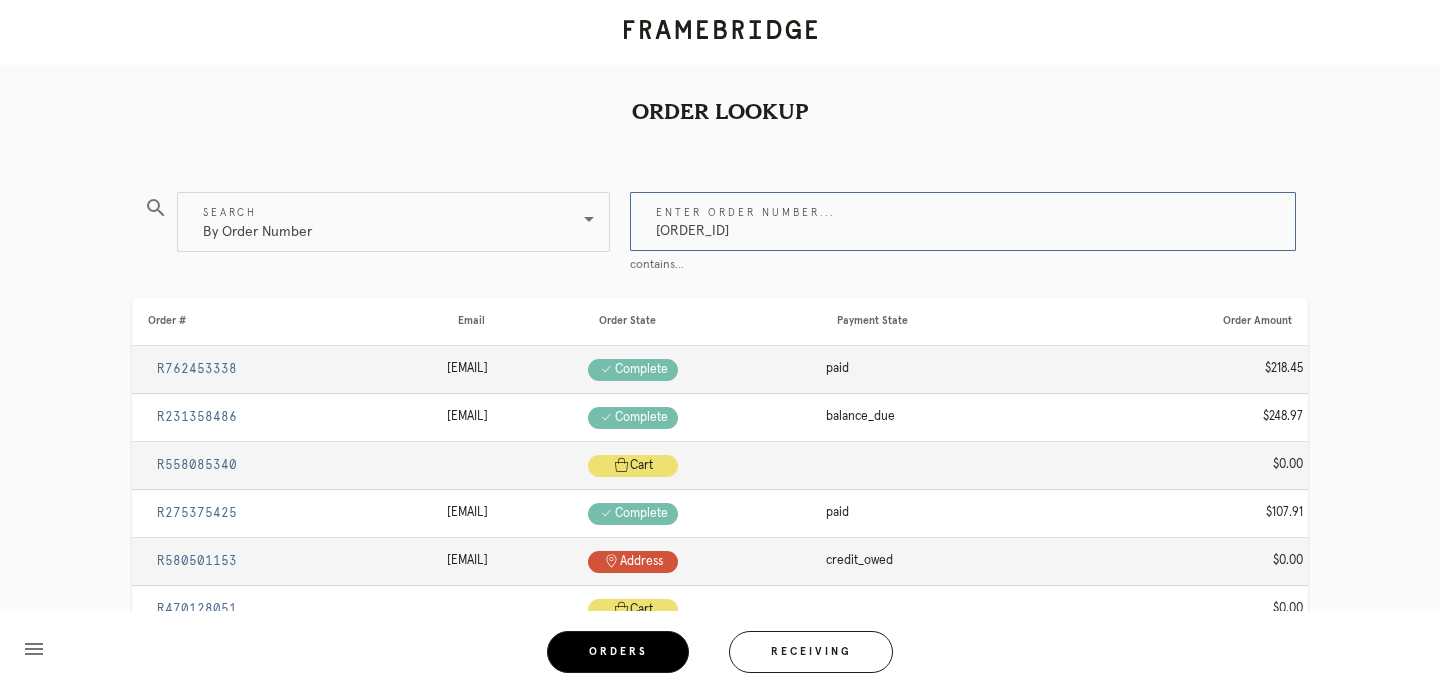 type on "R688908461" 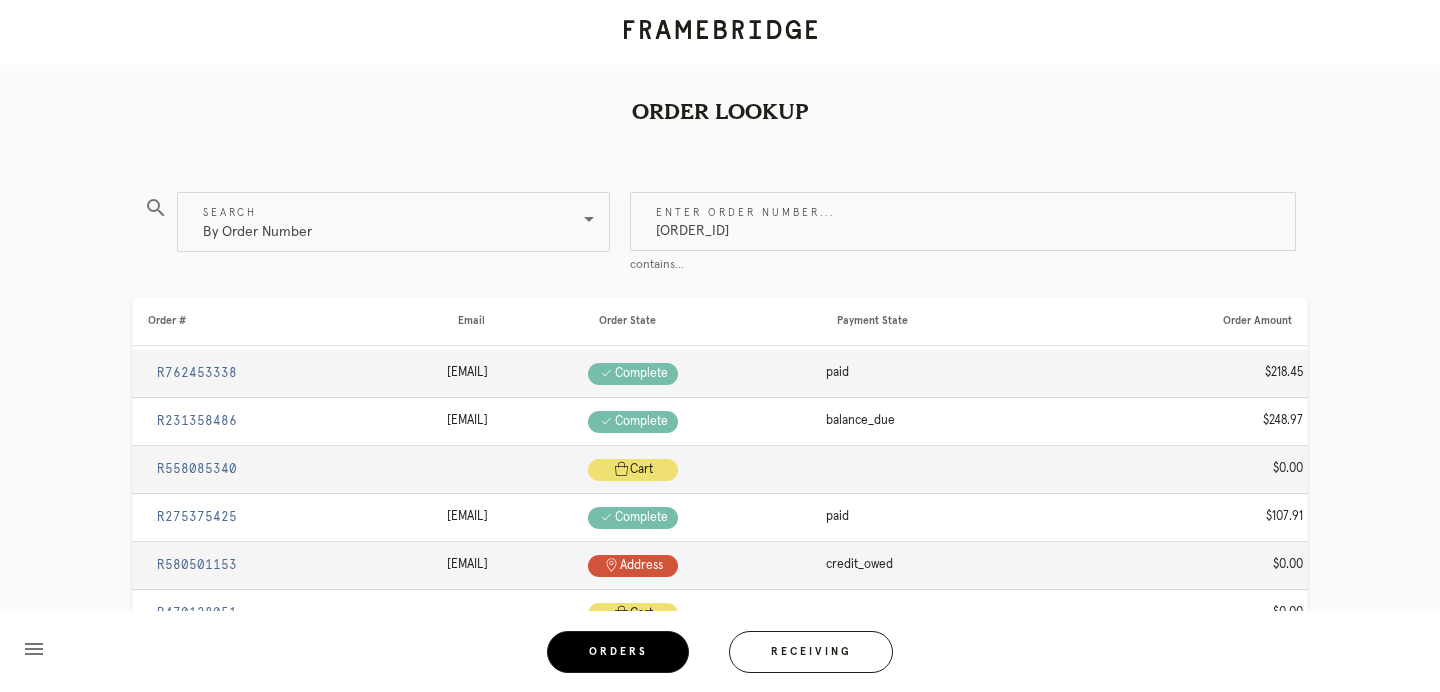 click on "search Search By Order Number" at bounding box center (377, 225) 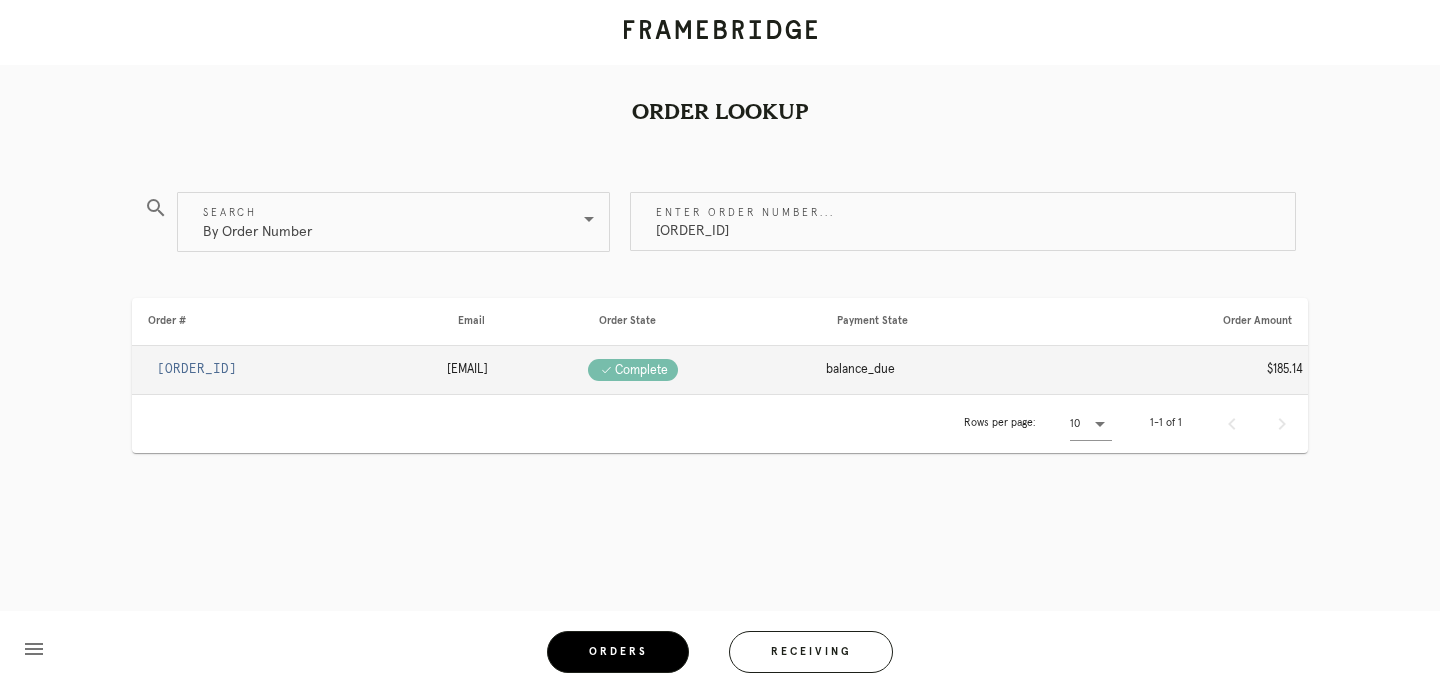 click on "R688908461" at bounding box center (197, 369) 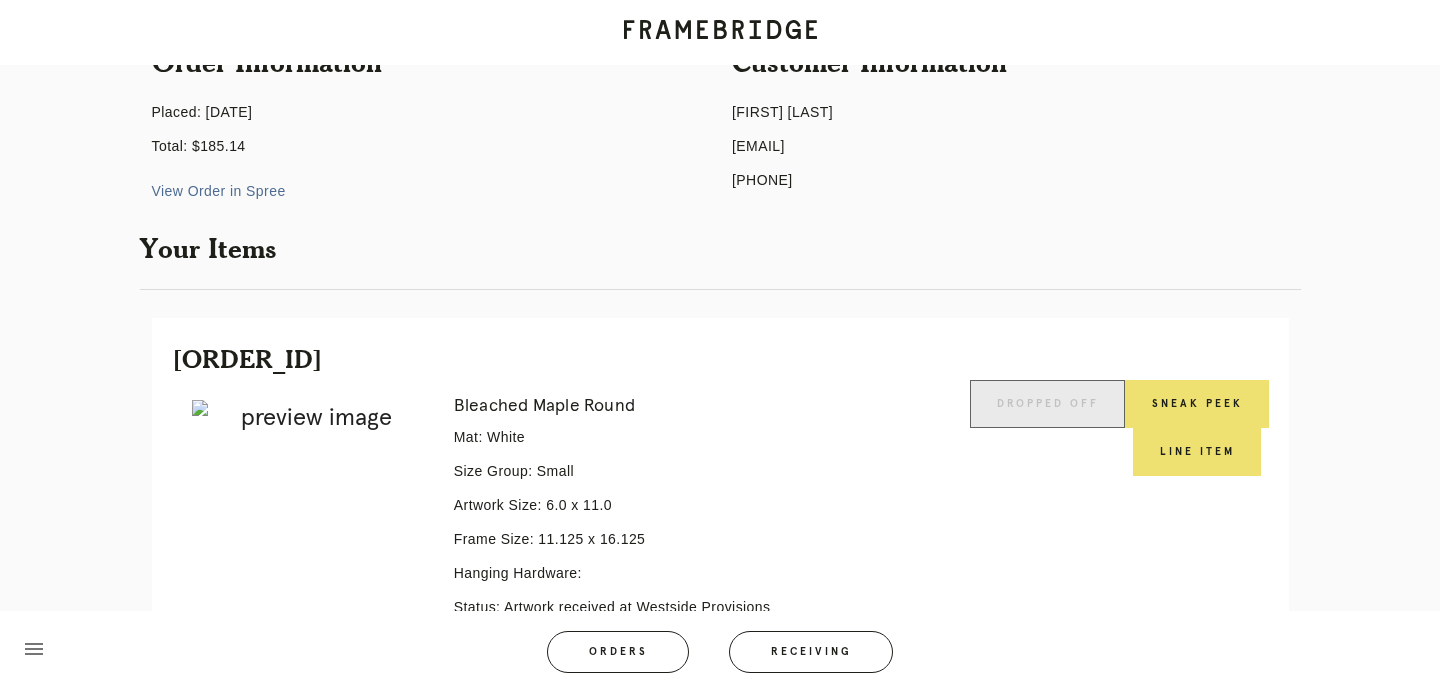 scroll, scrollTop: 389, scrollLeft: 0, axis: vertical 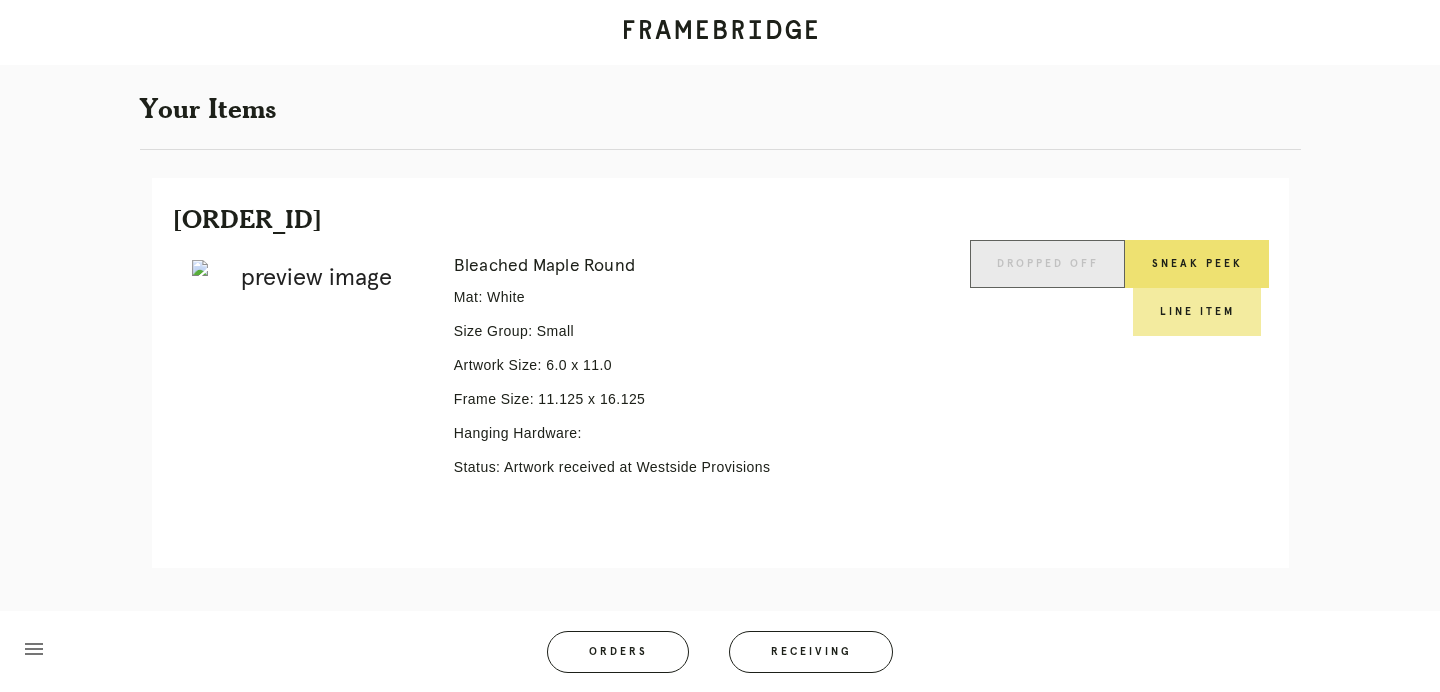 click on "Line Item" at bounding box center [1197, 312] 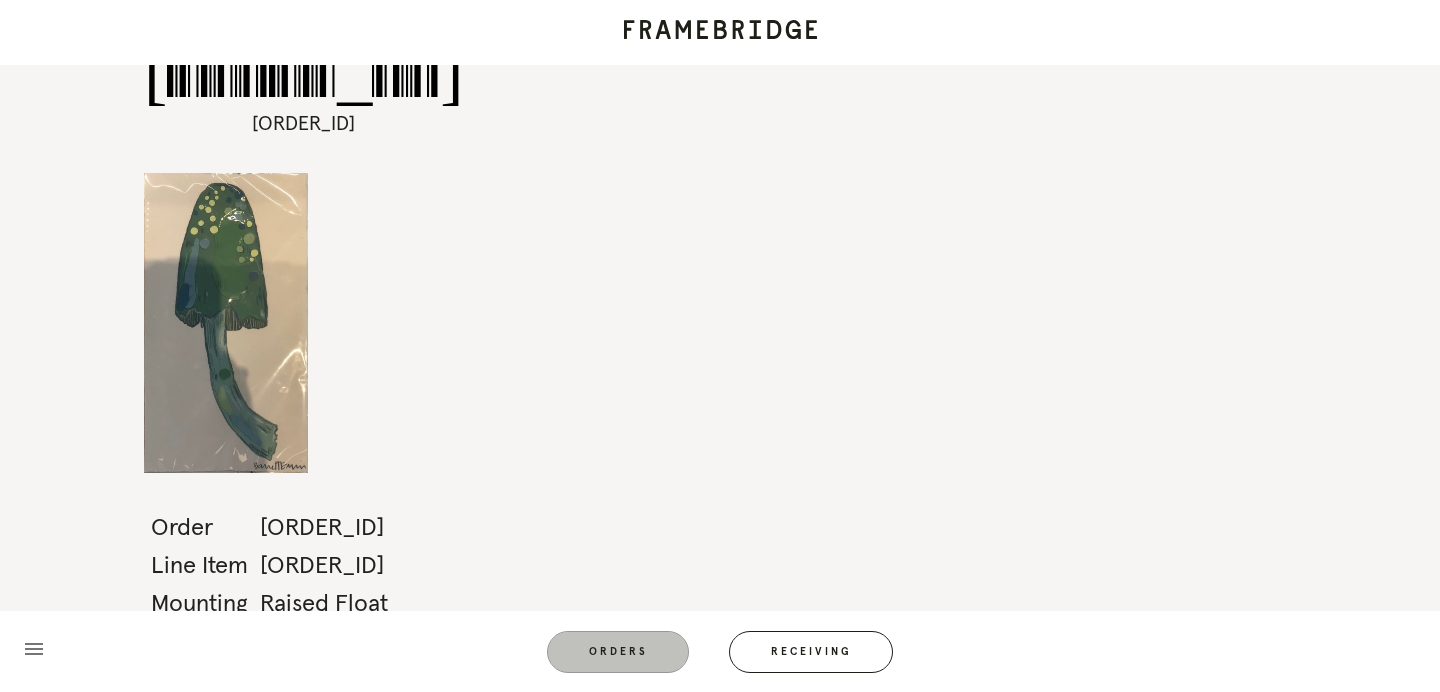 click on "Orders" at bounding box center [618, 652] 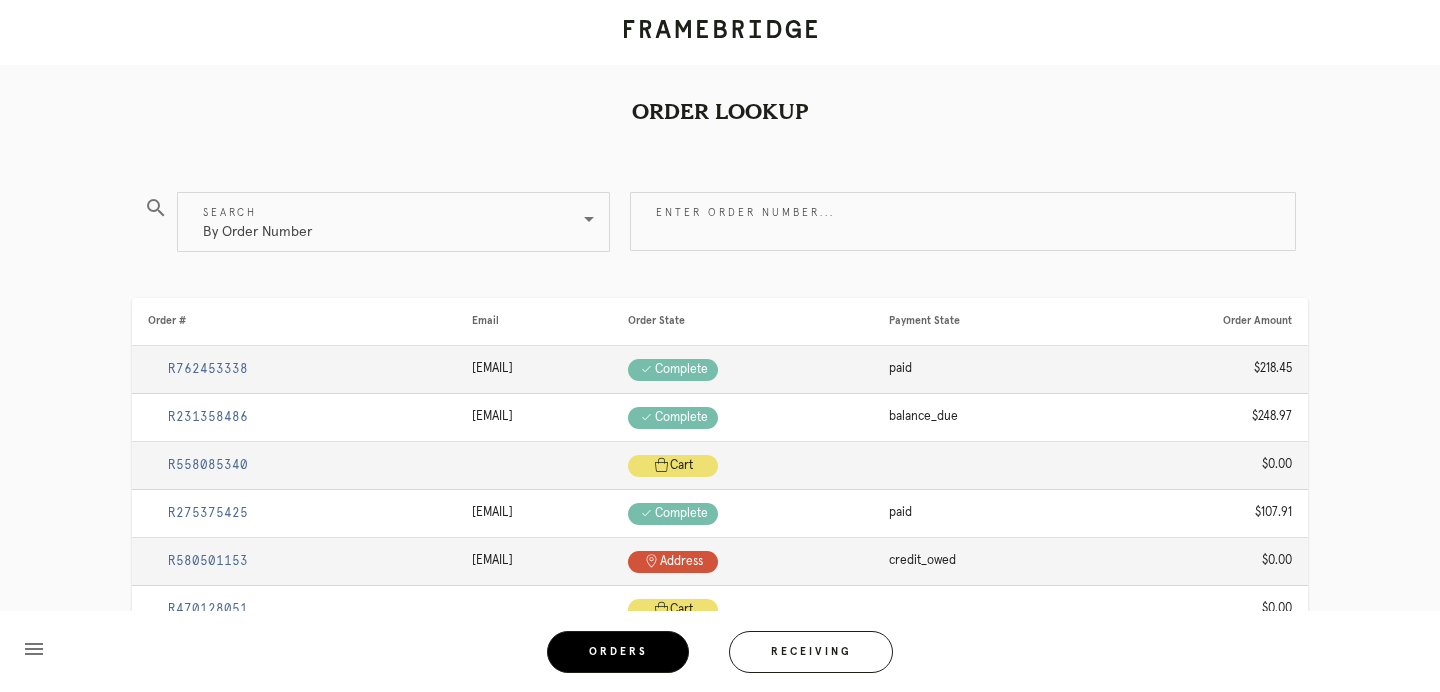 scroll, scrollTop: 0, scrollLeft: 0, axis: both 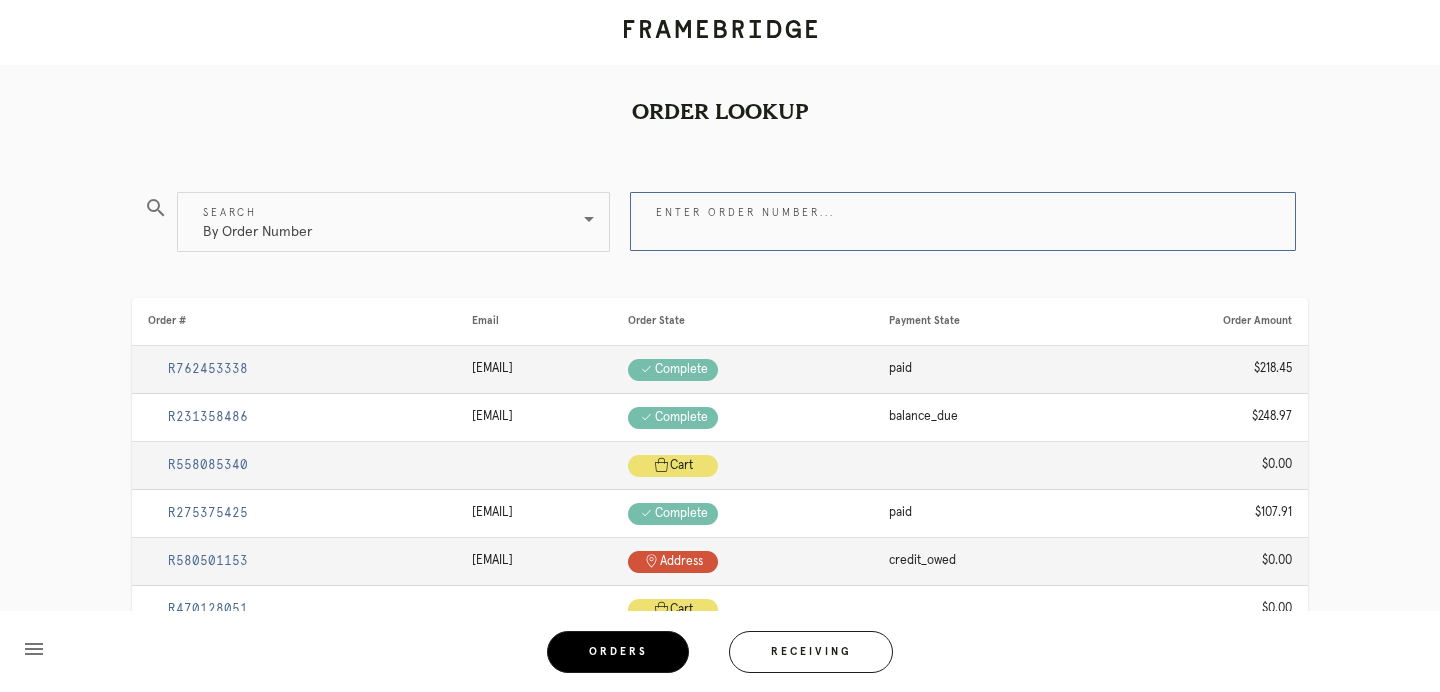 click on "Enter order number..." at bounding box center (963, 221) 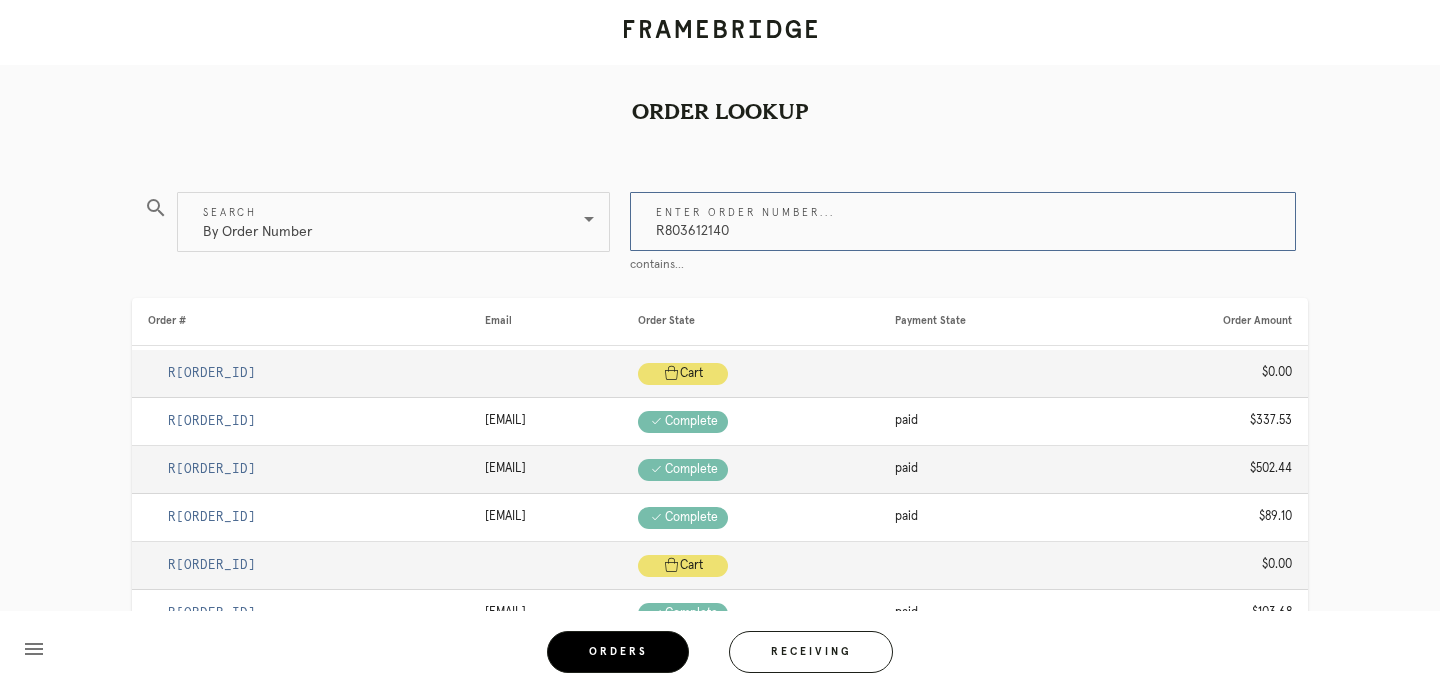type on "R803612140" 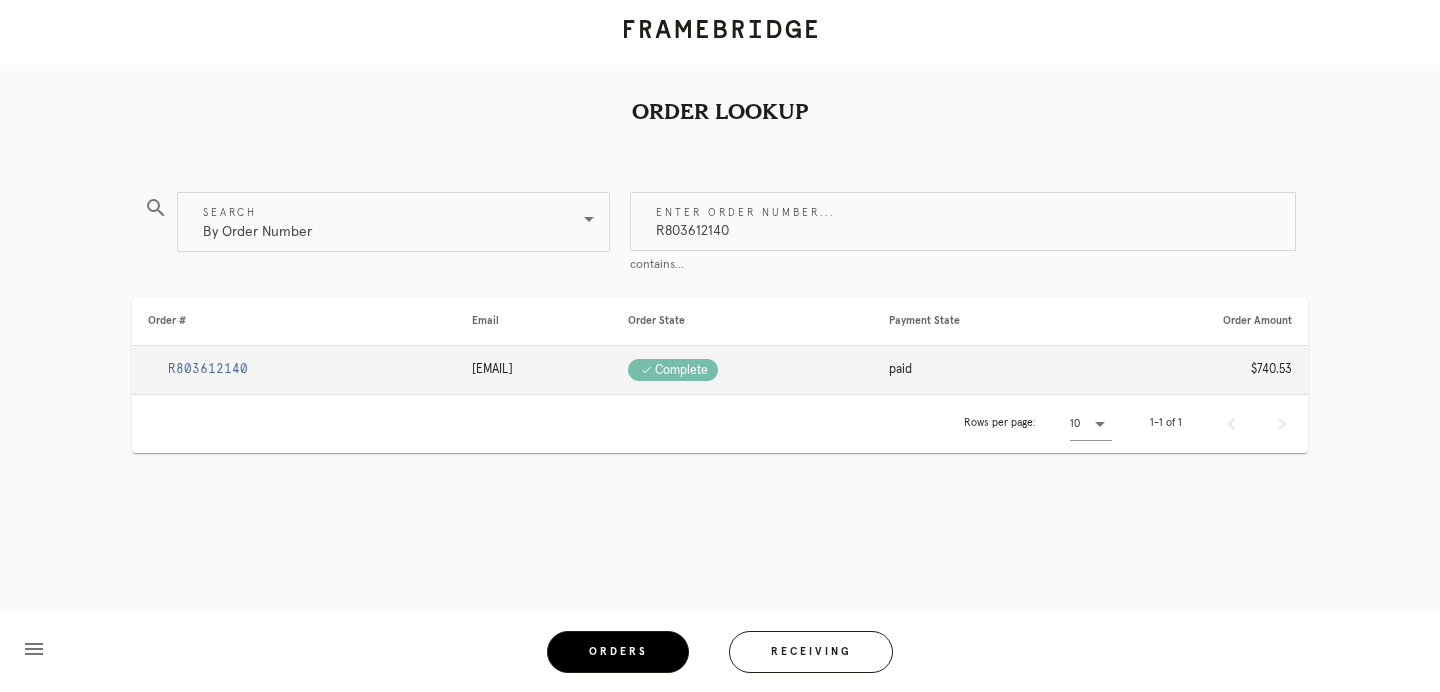 click on "R803612140" at bounding box center (294, 370) 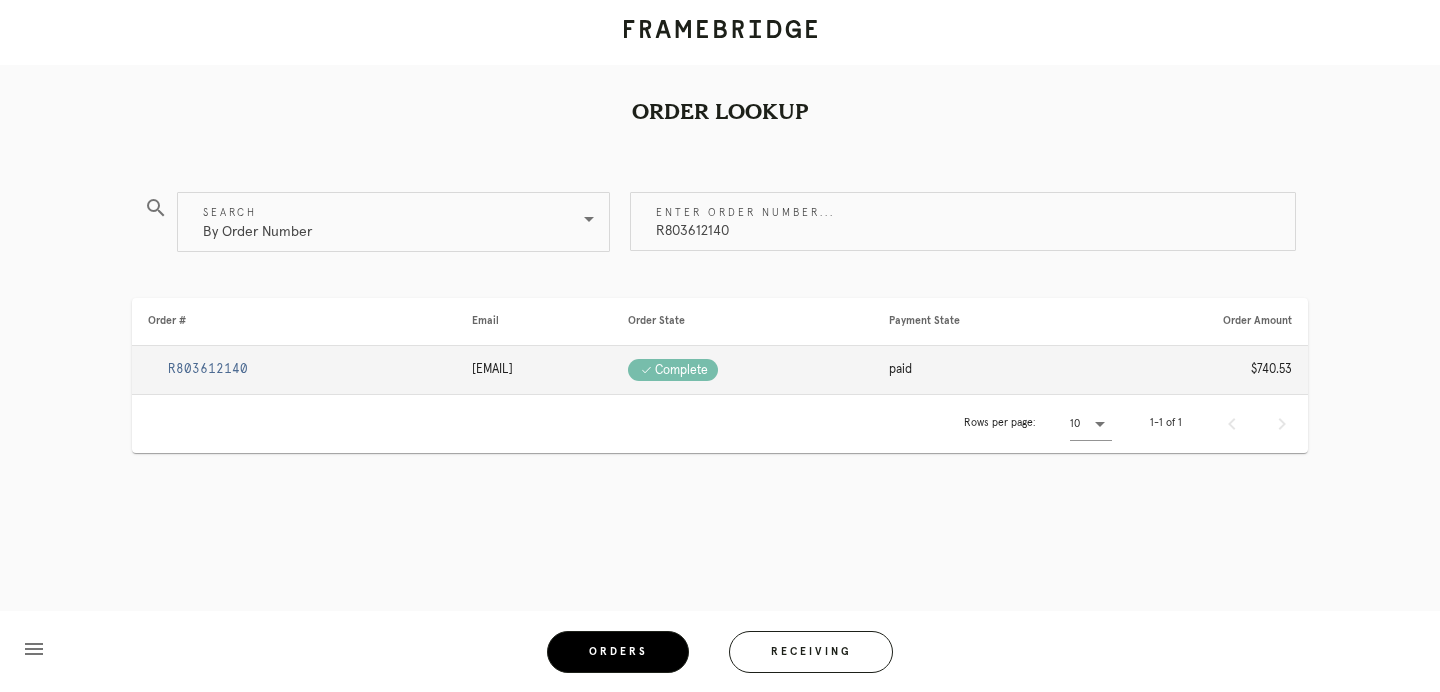 click on "R803612140" at bounding box center [208, 369] 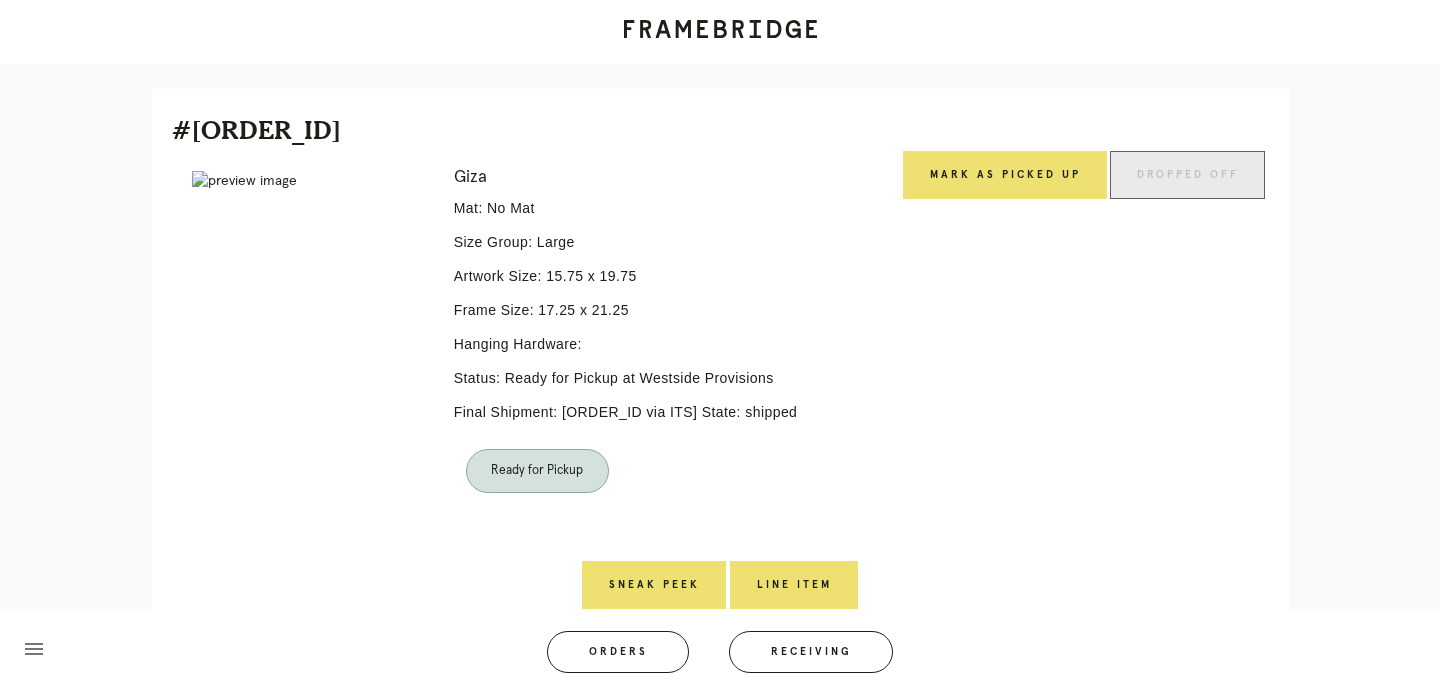 scroll, scrollTop: 480, scrollLeft: 0, axis: vertical 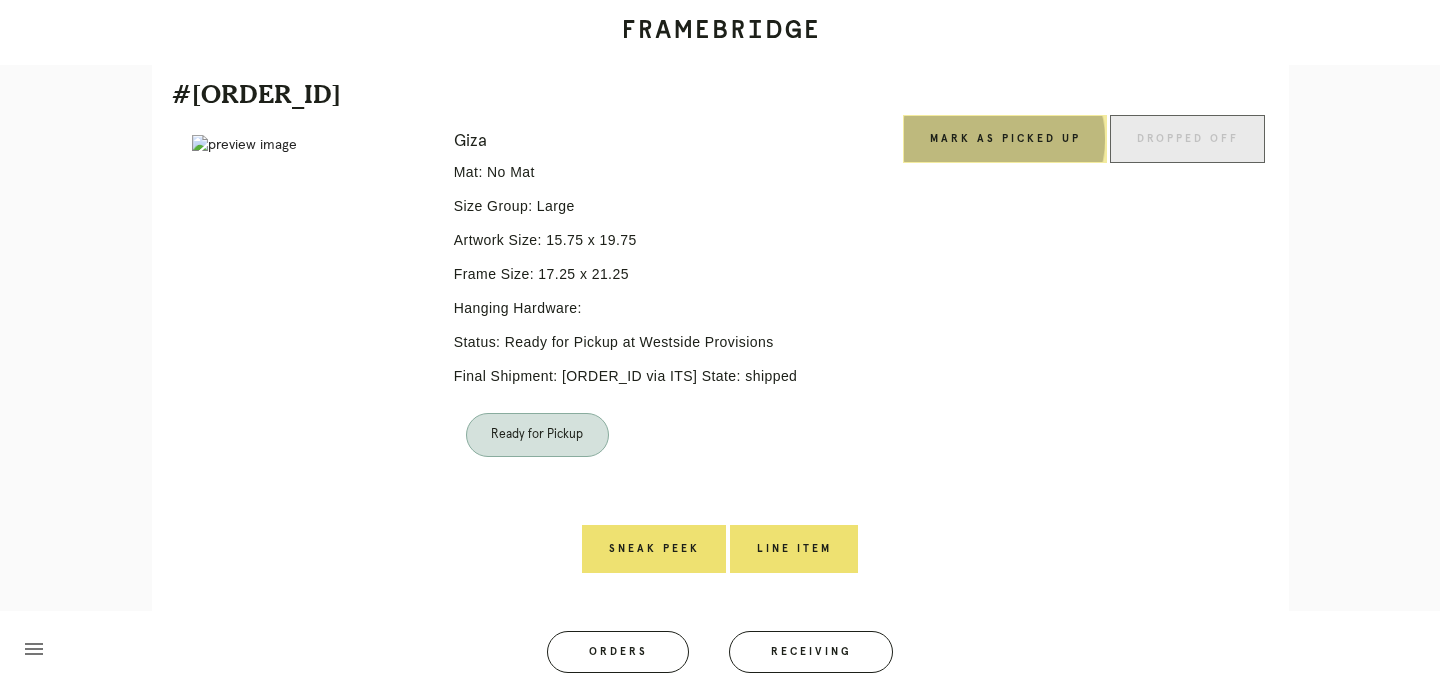 click on "Mark as Picked Up" at bounding box center [1005, 139] 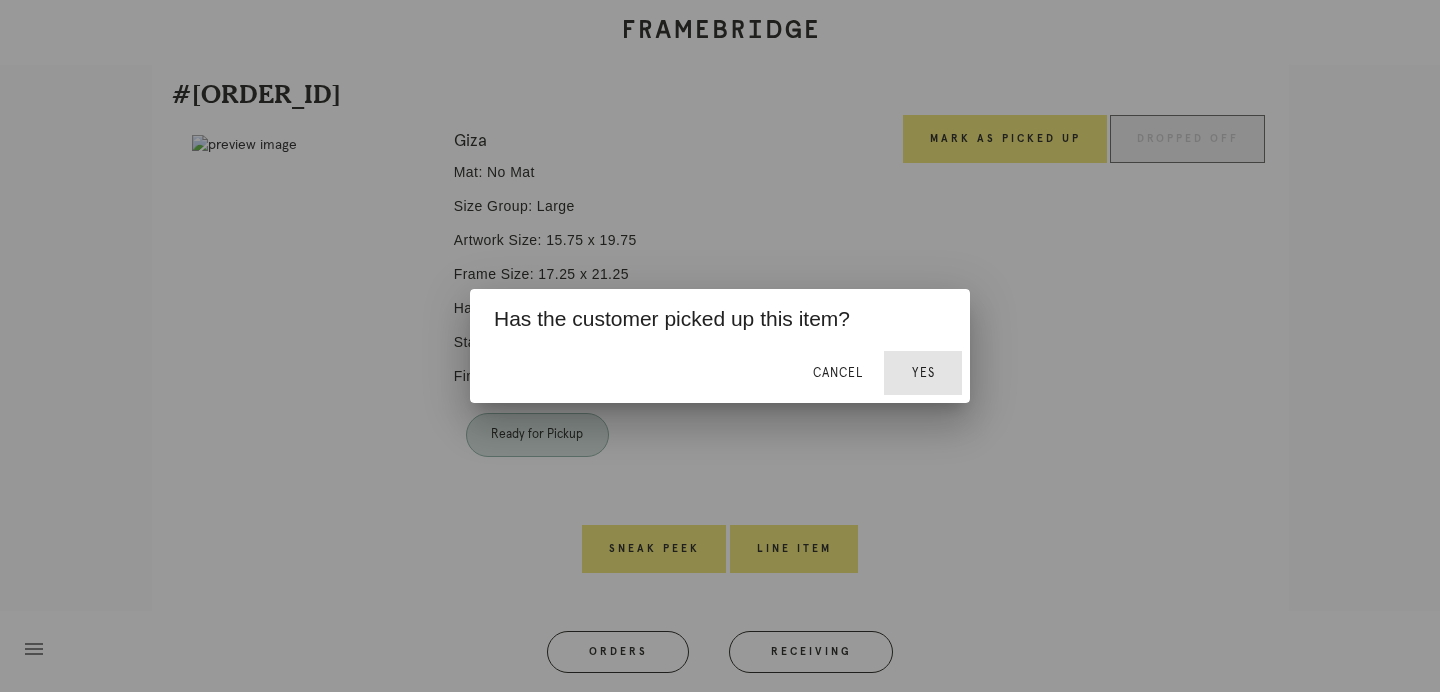 click on "Yes" at bounding box center [923, 373] 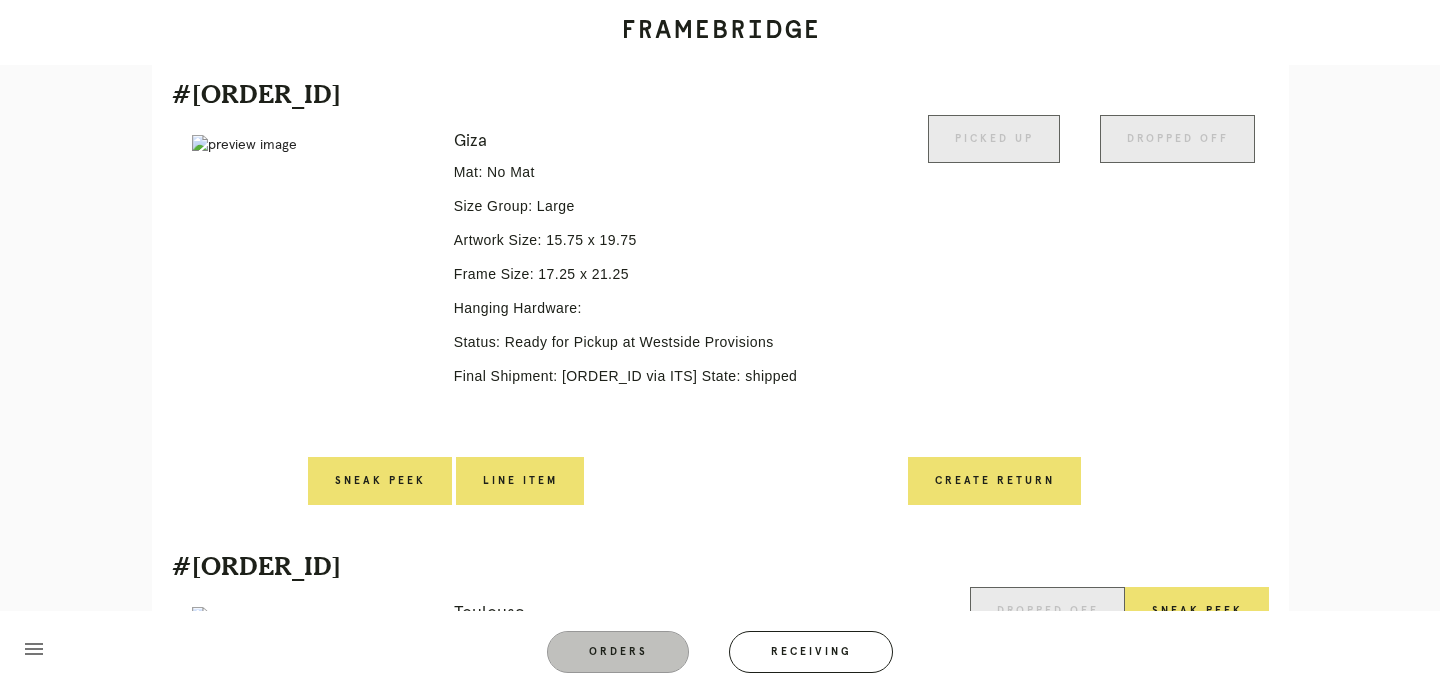click on "Orders" at bounding box center [618, 652] 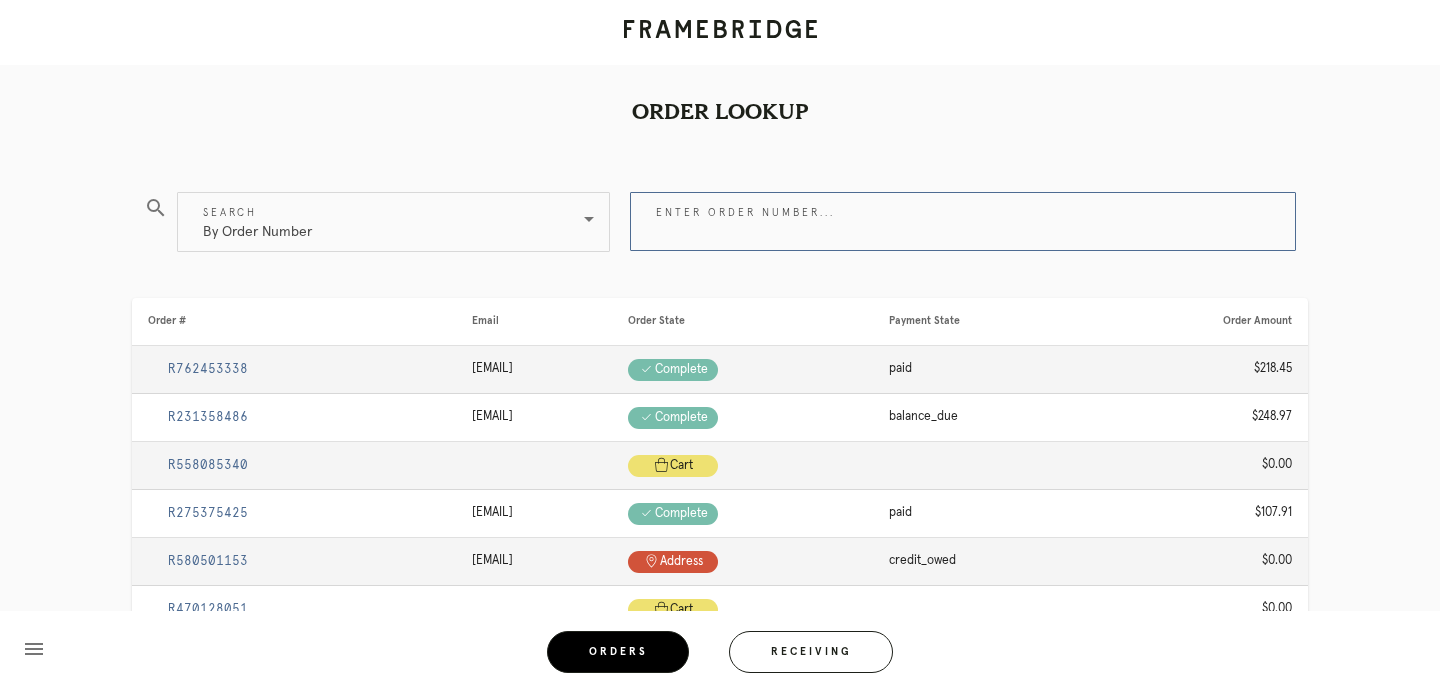 click on "Enter order number..." at bounding box center (963, 221) 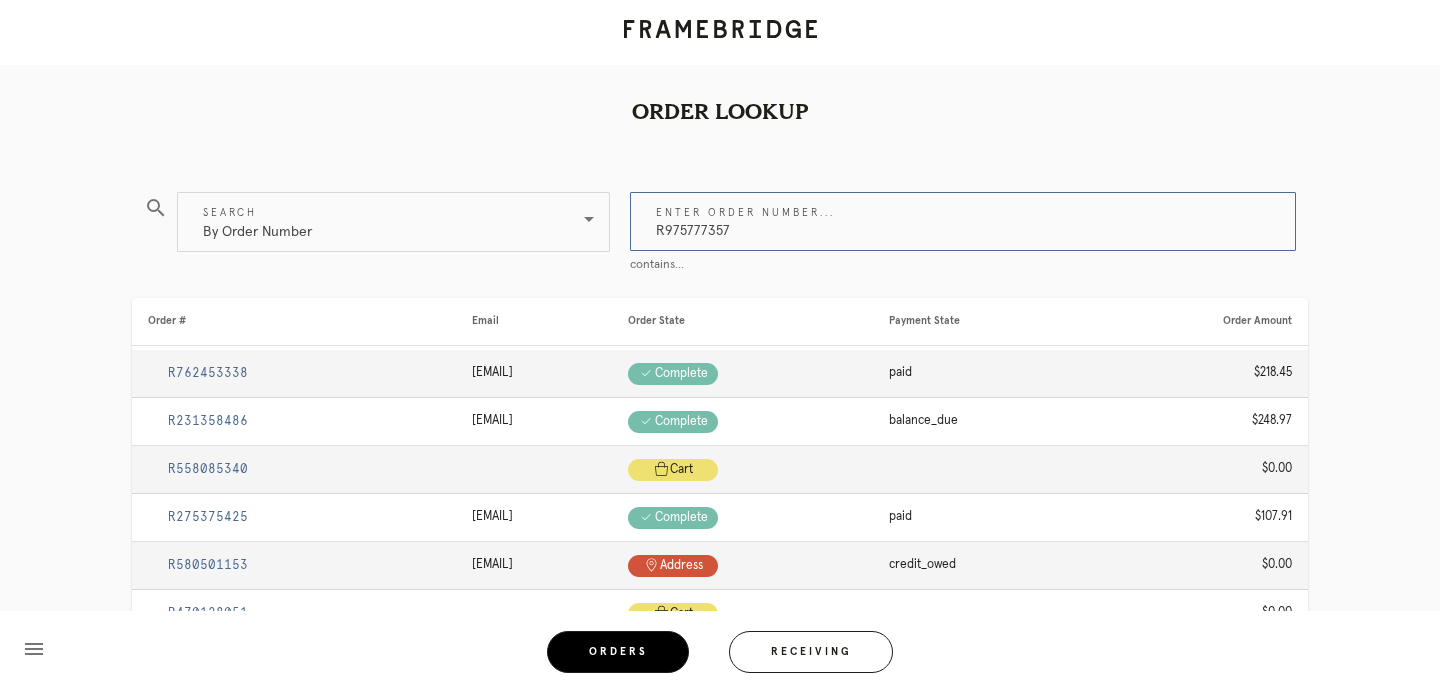 type on "R975777357" 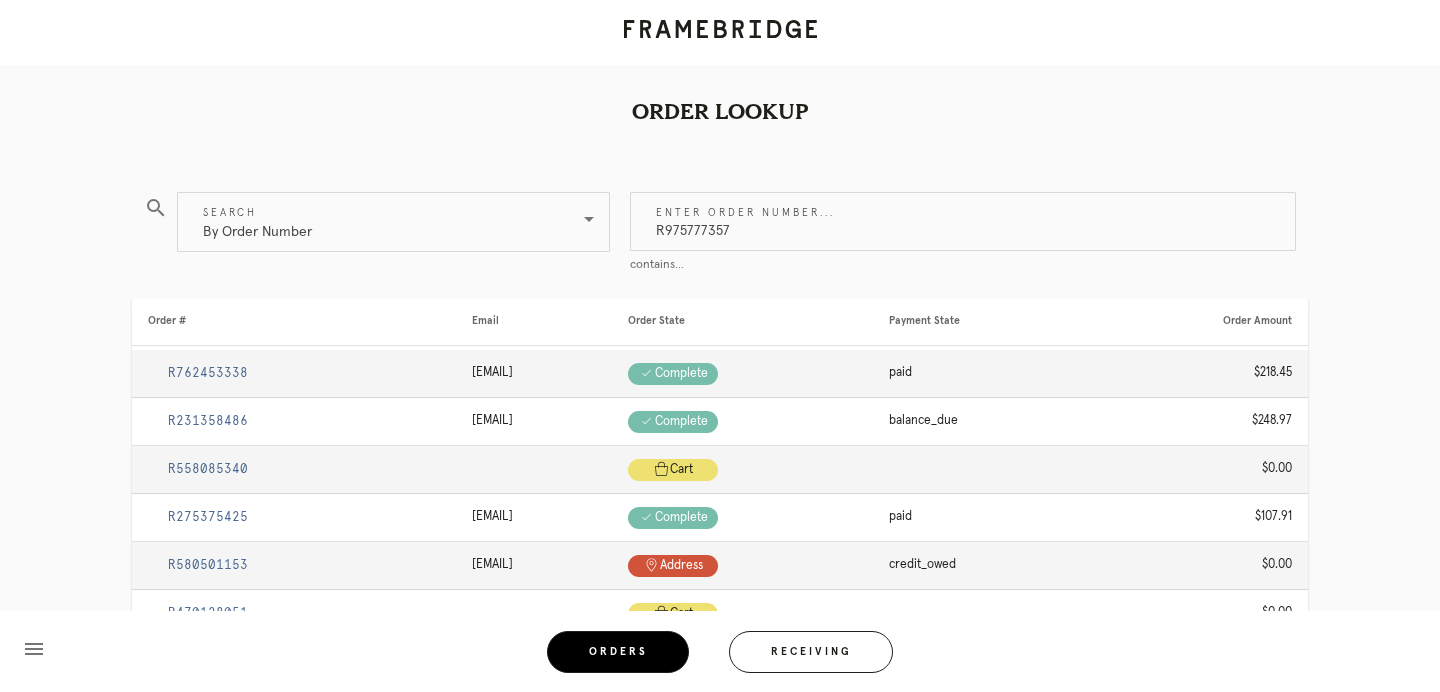 click on "Order Lookup
search Search By Order Number   Enter order number... R[ORDER_ID] contains...   Order # [EMAIL]
Check
.a {
fill: #1d2019;
}
complete
paid
$218.45
R[ORDER_ID]
[EMAIL]
Check
.a {
fill: #1d2019;
}
complete
balance_due
$248.97
R[ORDER_ID]
Cart
.a {
fill: #1d2019;
}
cart
$0.00
R[ORDER_ID]
[EMAIL]
Check
.a {
fill: #1d2019;
}
complete
paid
$107.91
R[ORDER_ID]
[EMAIL]
Pin
.a {
fill: #1d2019;
}
address
credit_owed
$0.00" at bounding box center [720, 525] 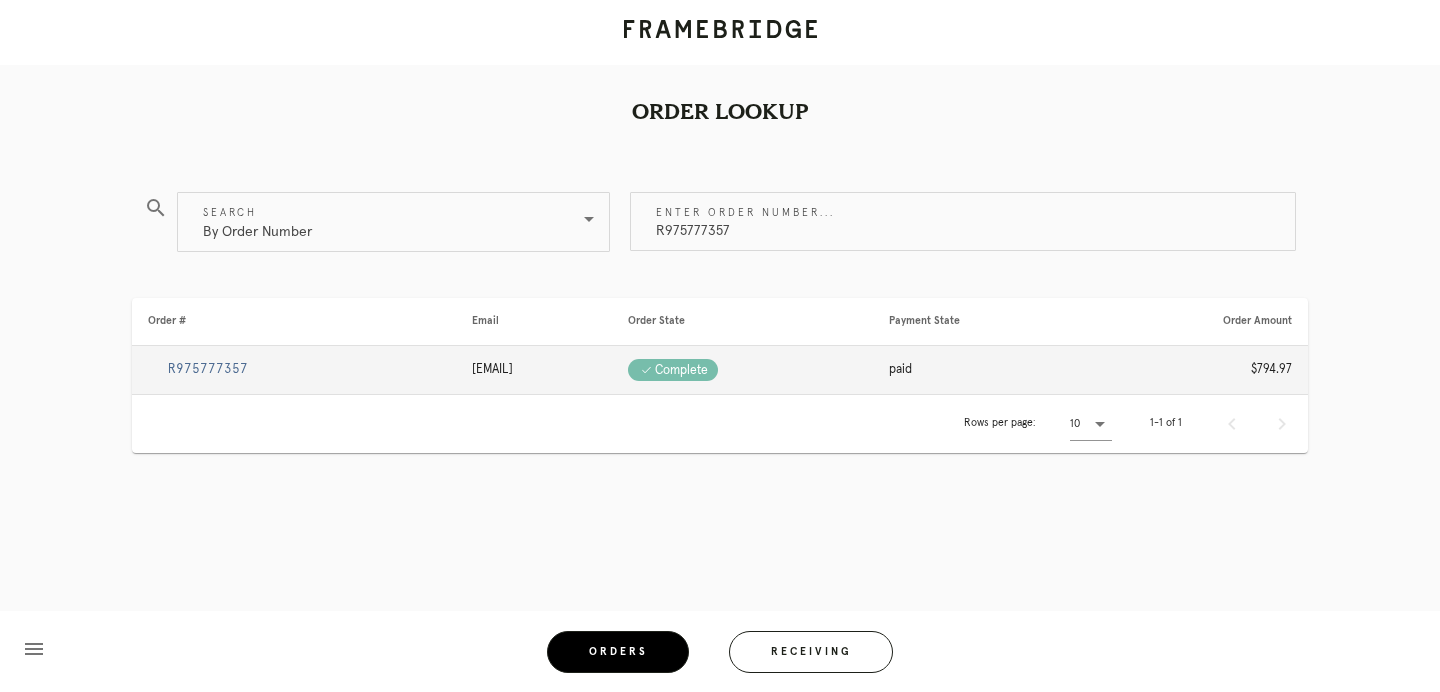 click on "R975777357" at bounding box center [208, 369] 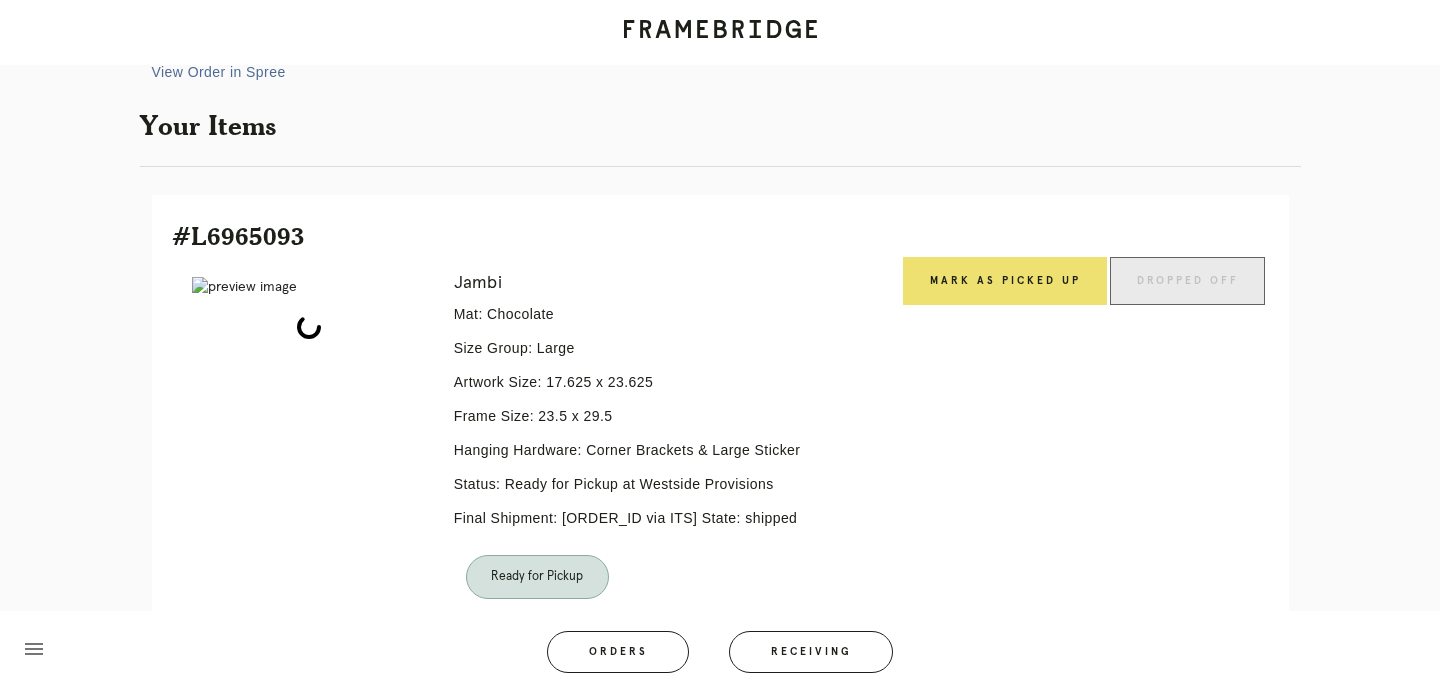 scroll, scrollTop: 329, scrollLeft: 0, axis: vertical 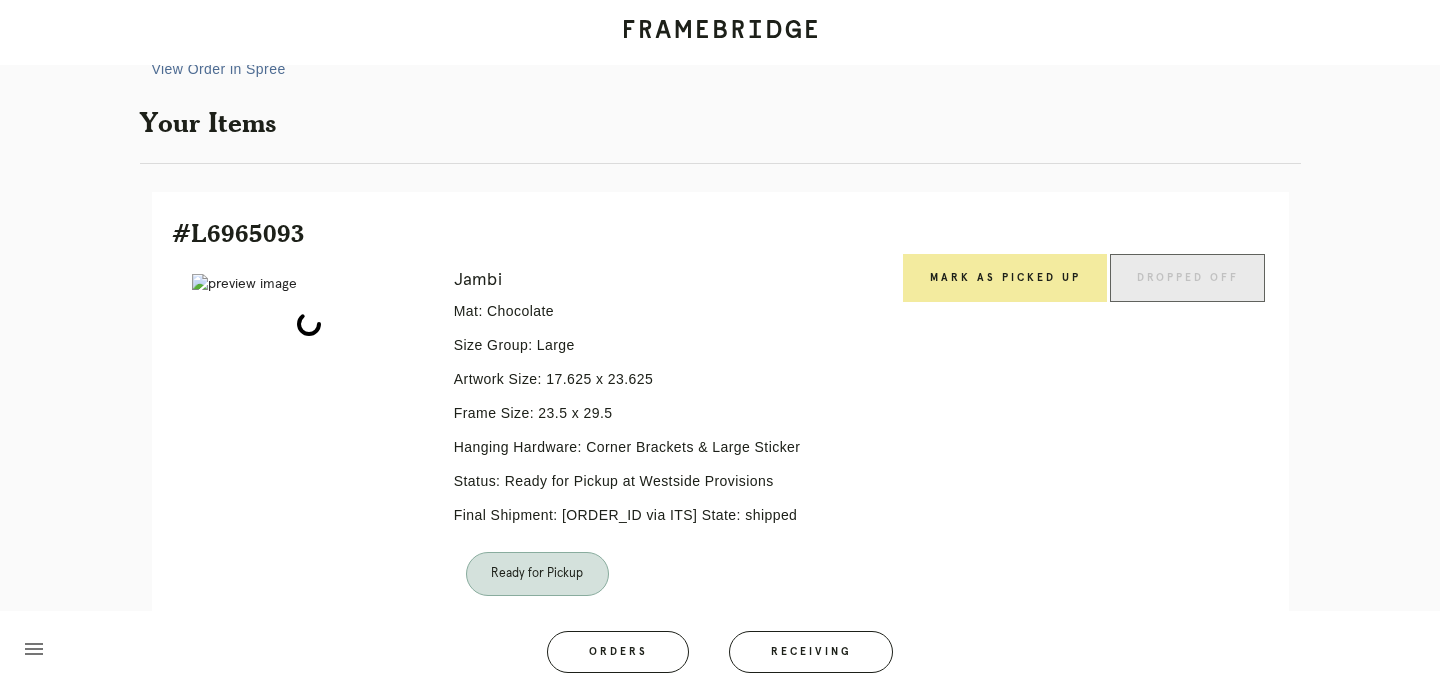 click on "Mark as Picked Up" at bounding box center [1005, 278] 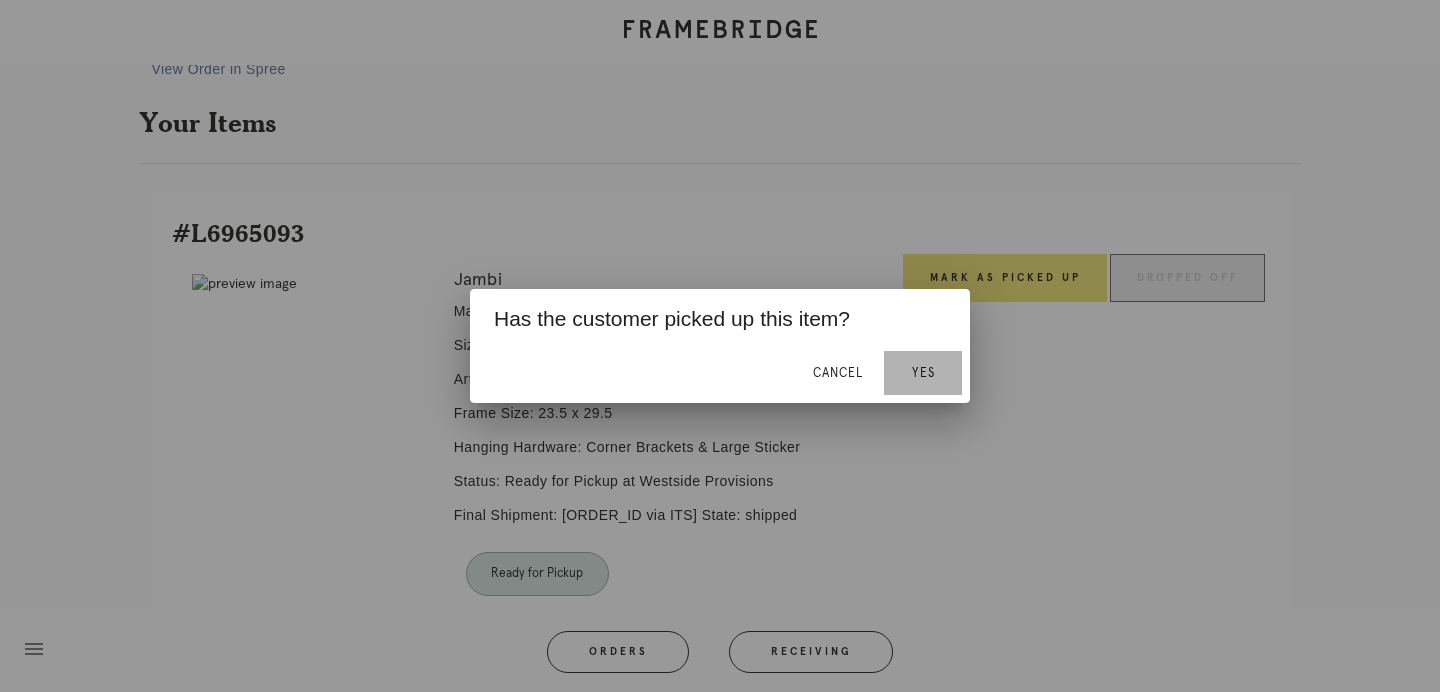 click on "Yes" at bounding box center (923, 373) 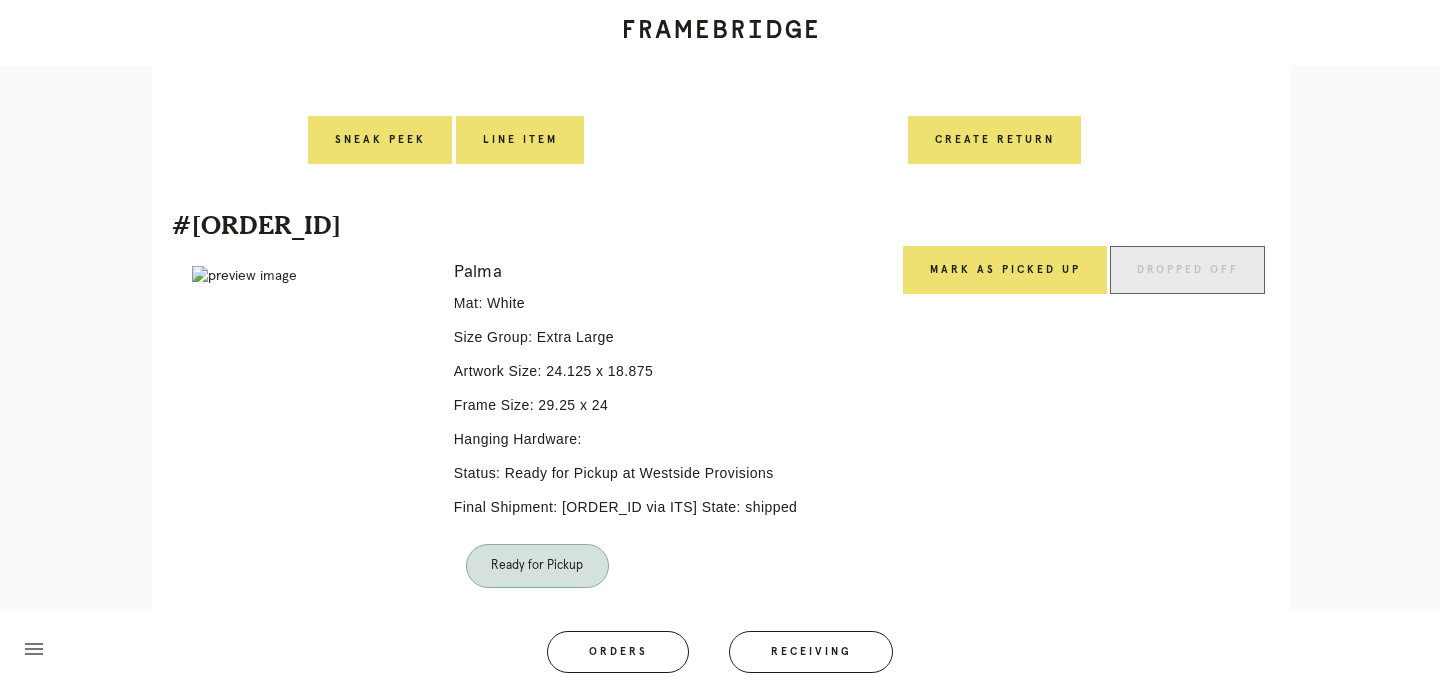 scroll, scrollTop: 813, scrollLeft: 0, axis: vertical 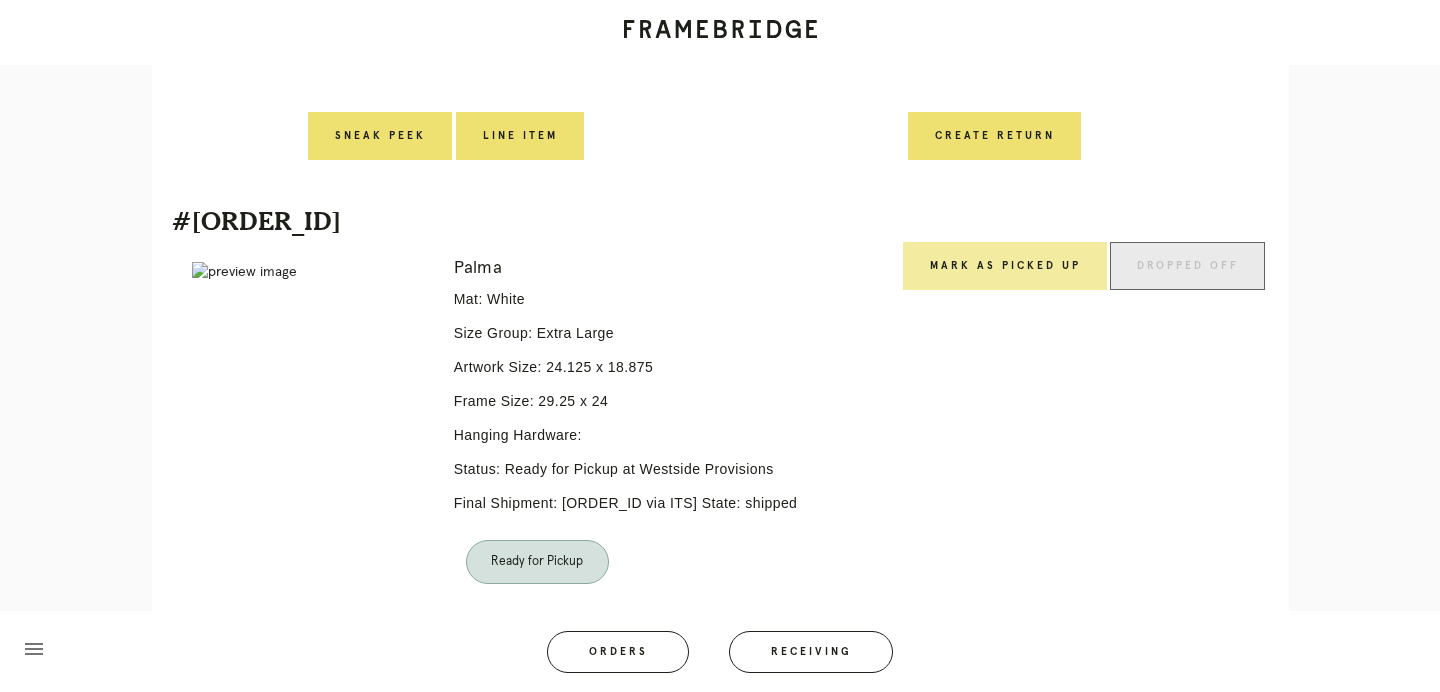 click on "Mark as Picked Up" at bounding box center [1005, 266] 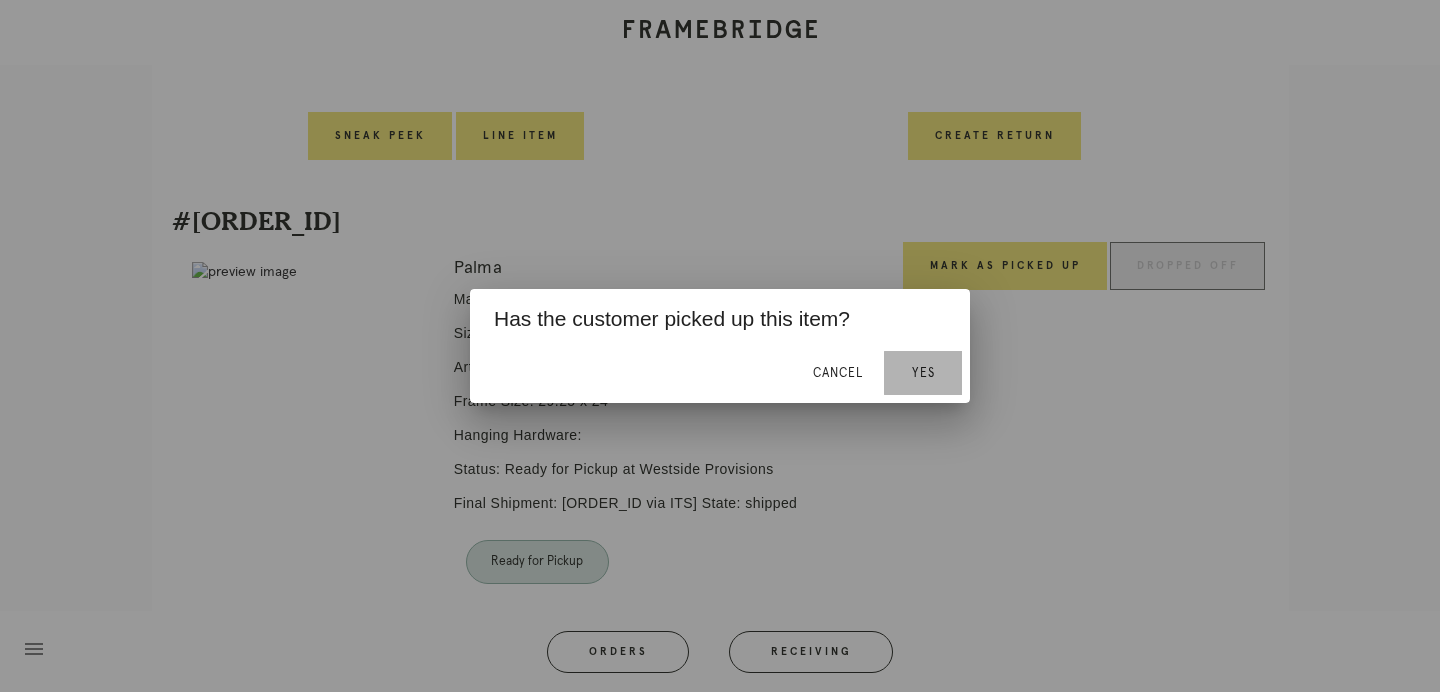 click on "Yes" at bounding box center (923, 373) 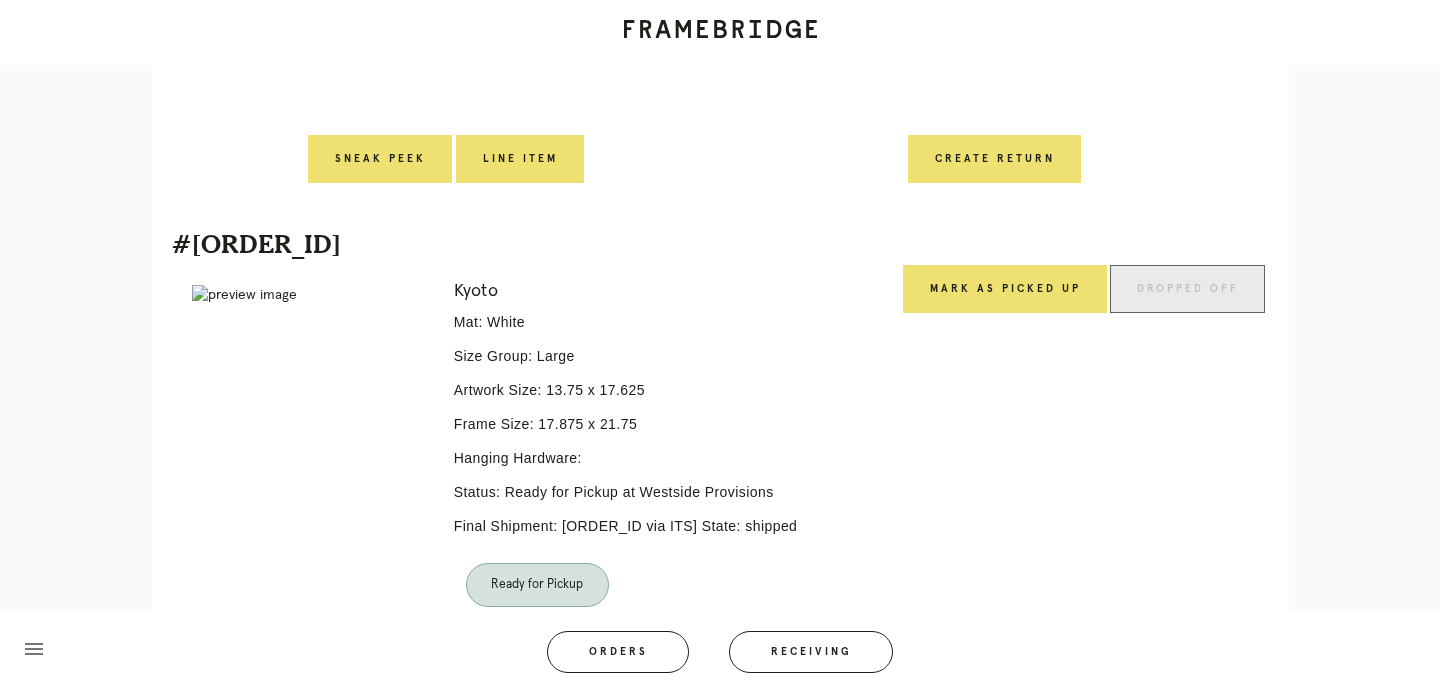 scroll, scrollTop: 1274, scrollLeft: 0, axis: vertical 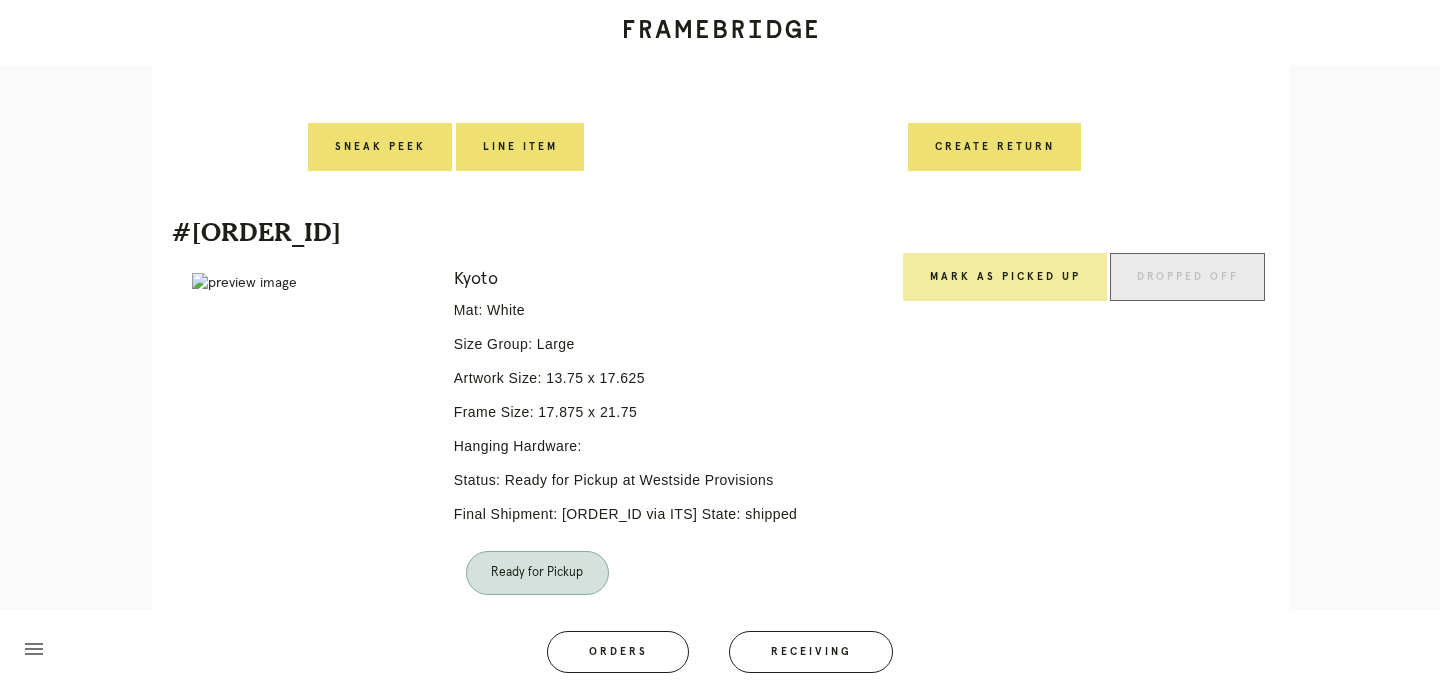 click on "Mark as Picked Up" at bounding box center [1005, 277] 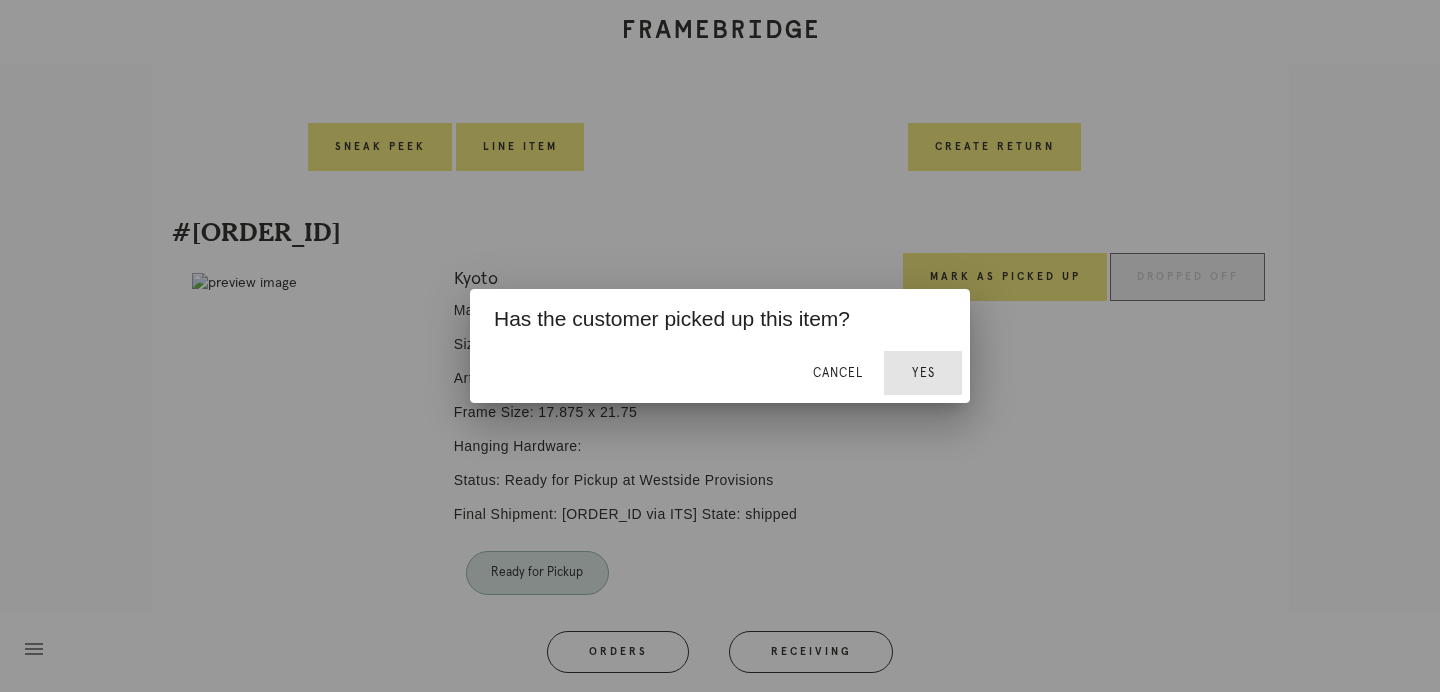 click on "Yes" at bounding box center (923, 373) 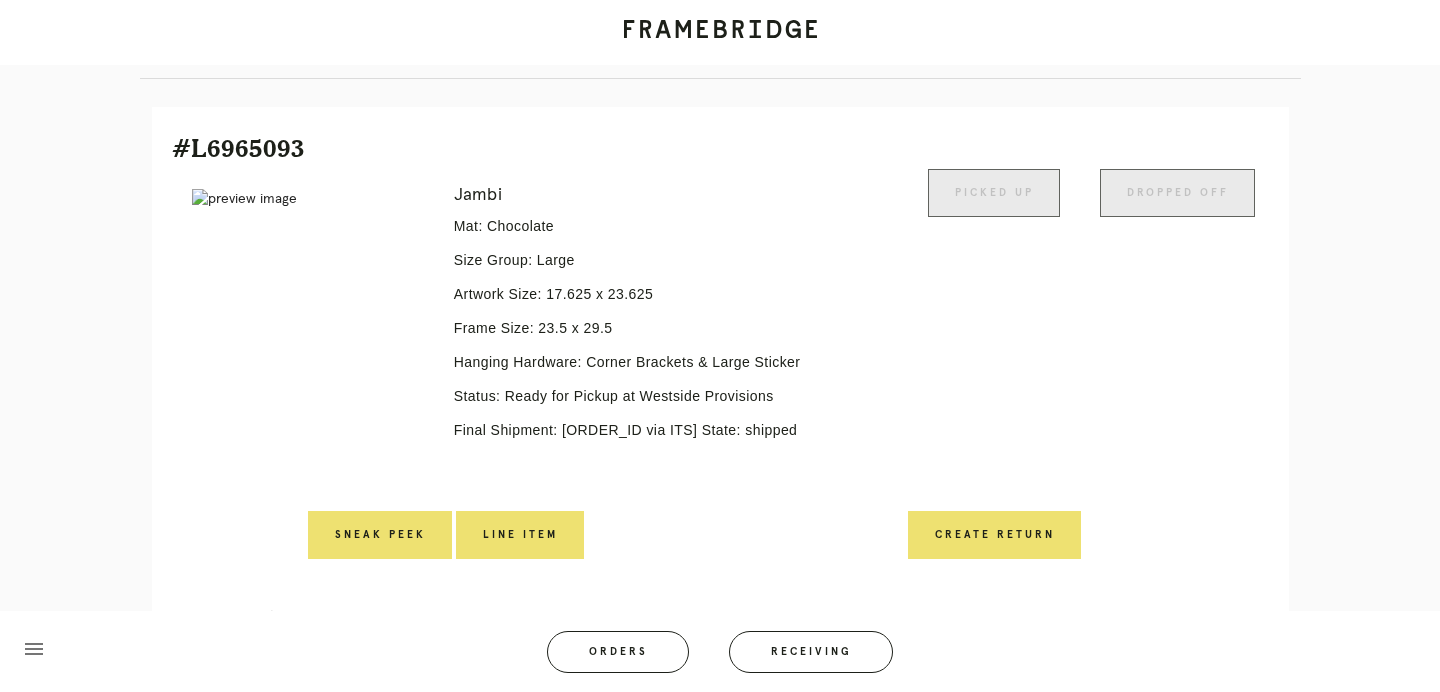 scroll, scrollTop: 0, scrollLeft: 0, axis: both 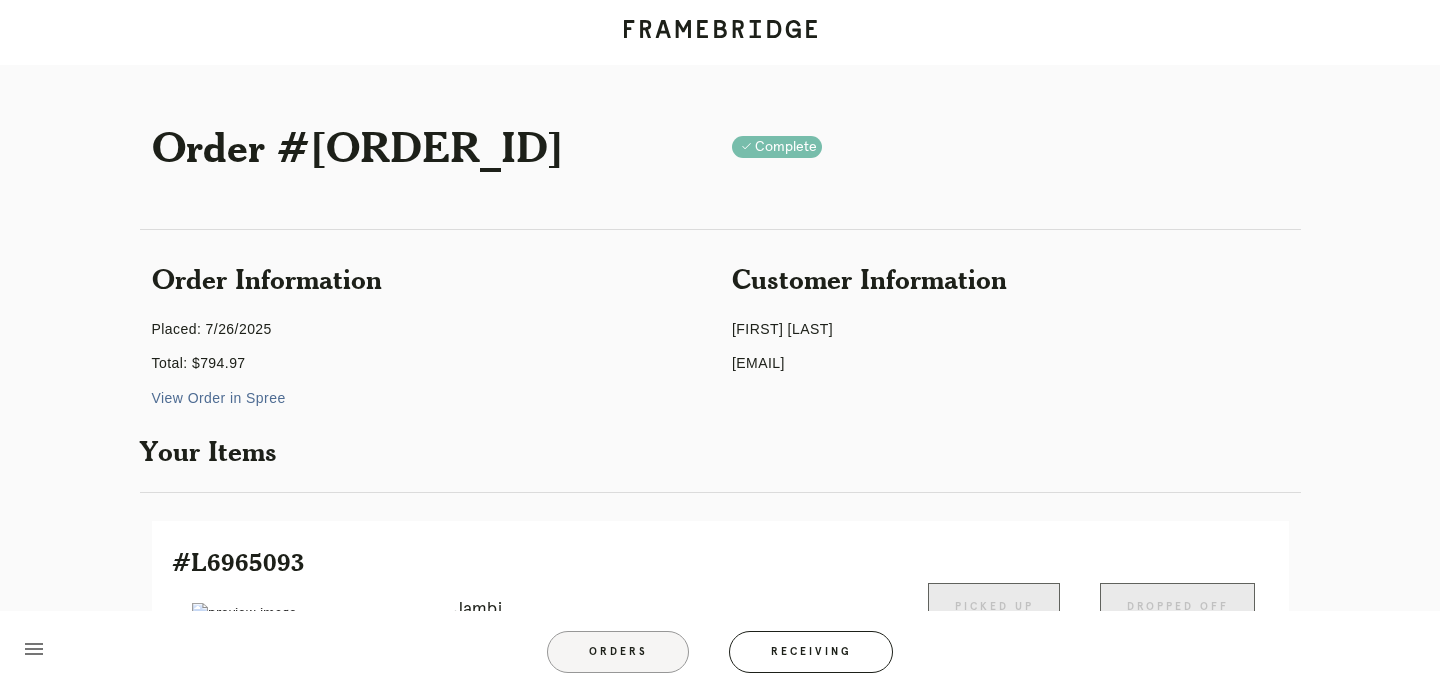 click on "Orders" at bounding box center (618, 652) 